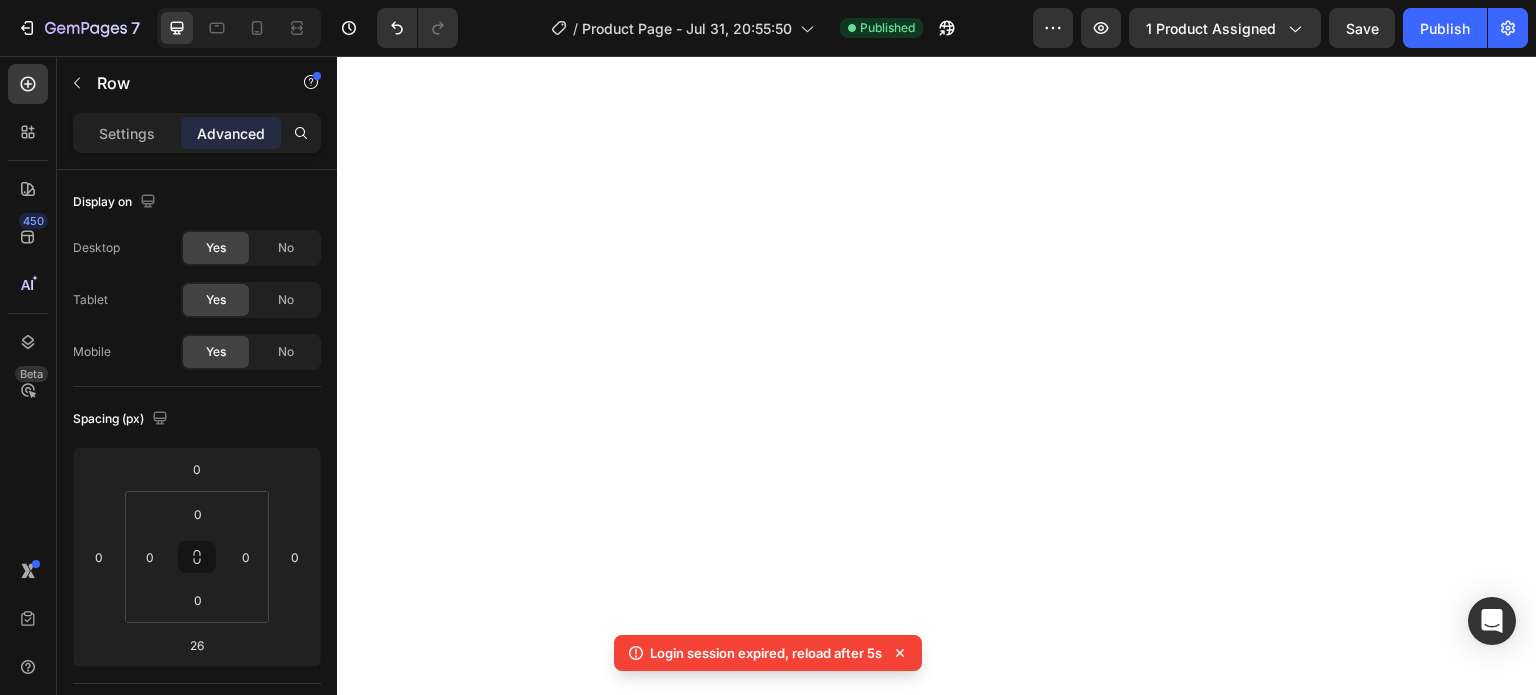 scroll, scrollTop: 0, scrollLeft: 0, axis: both 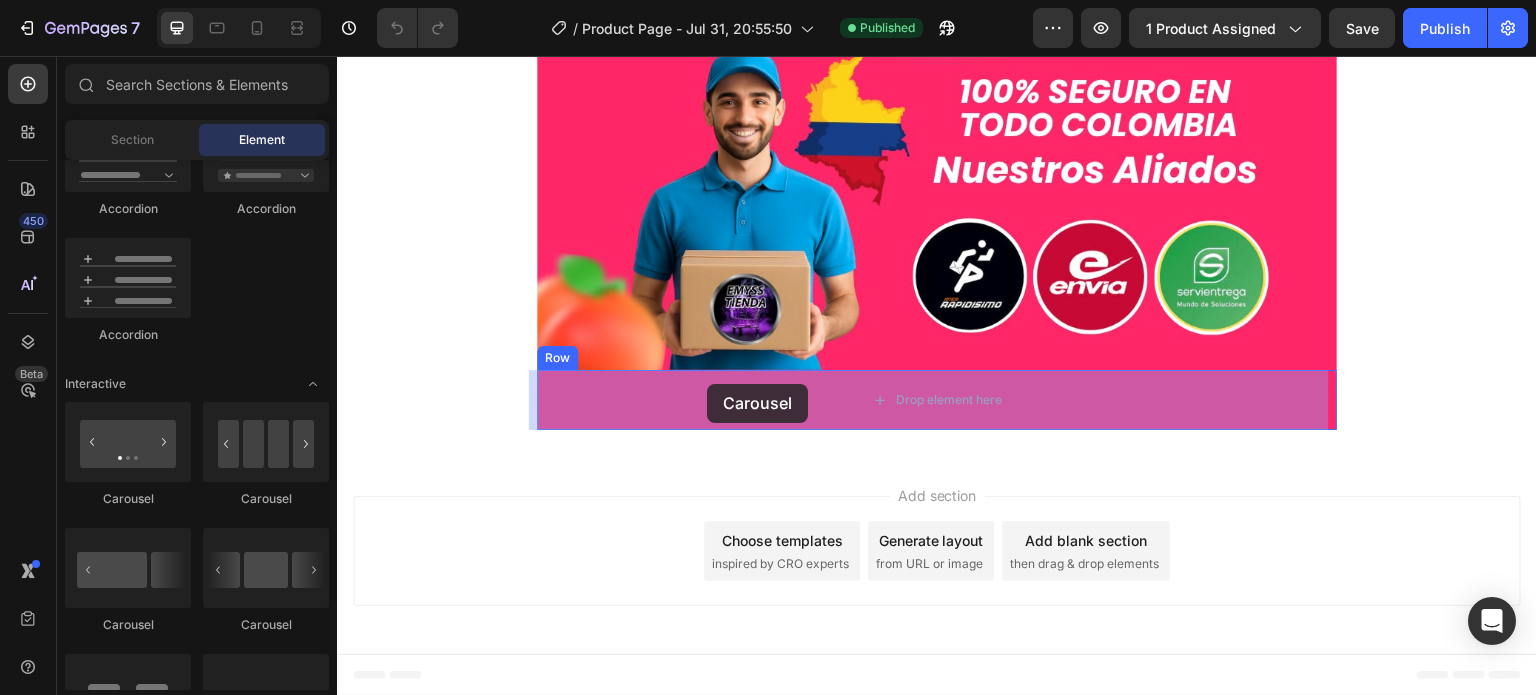 drag, startPoint x: 579, startPoint y: 645, endPoint x: 706, endPoint y: 386, distance: 288.46143 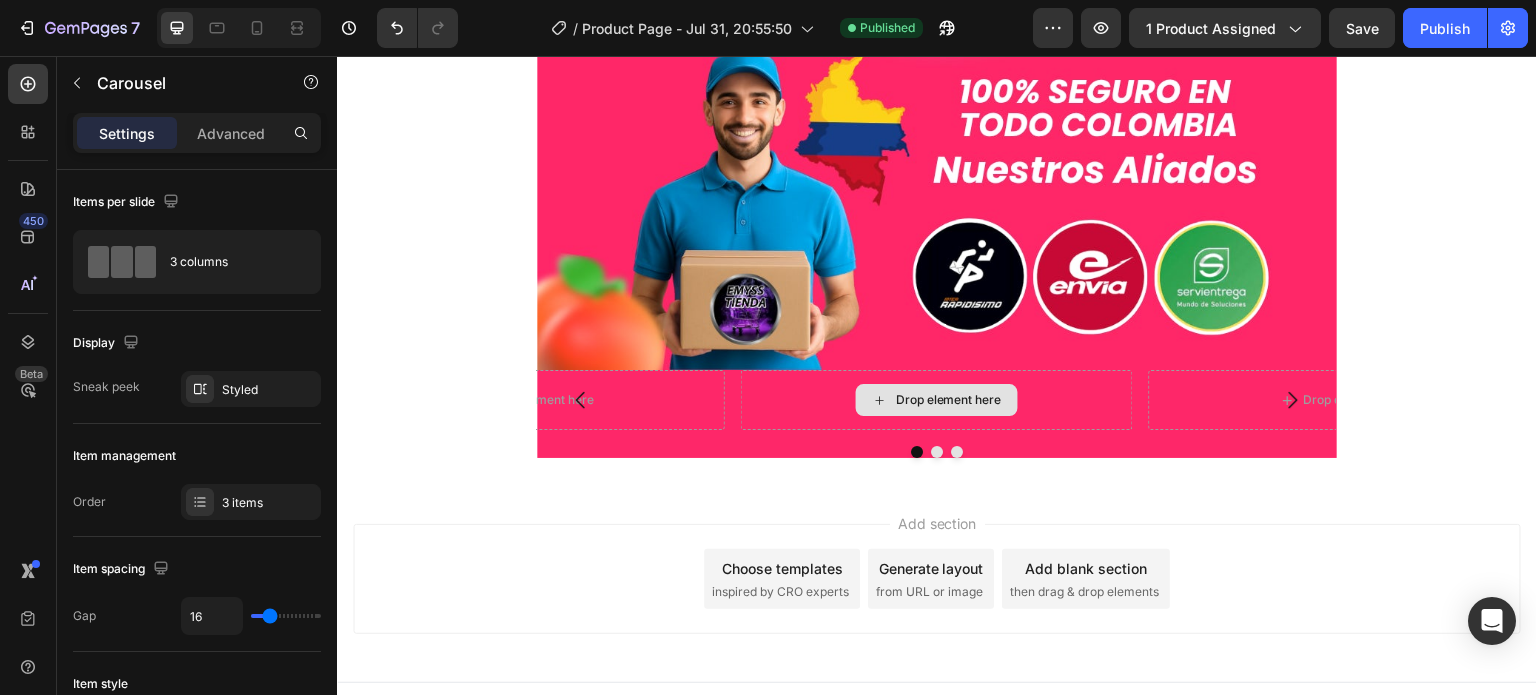 click on "Drop element here" at bounding box center (949, 400) 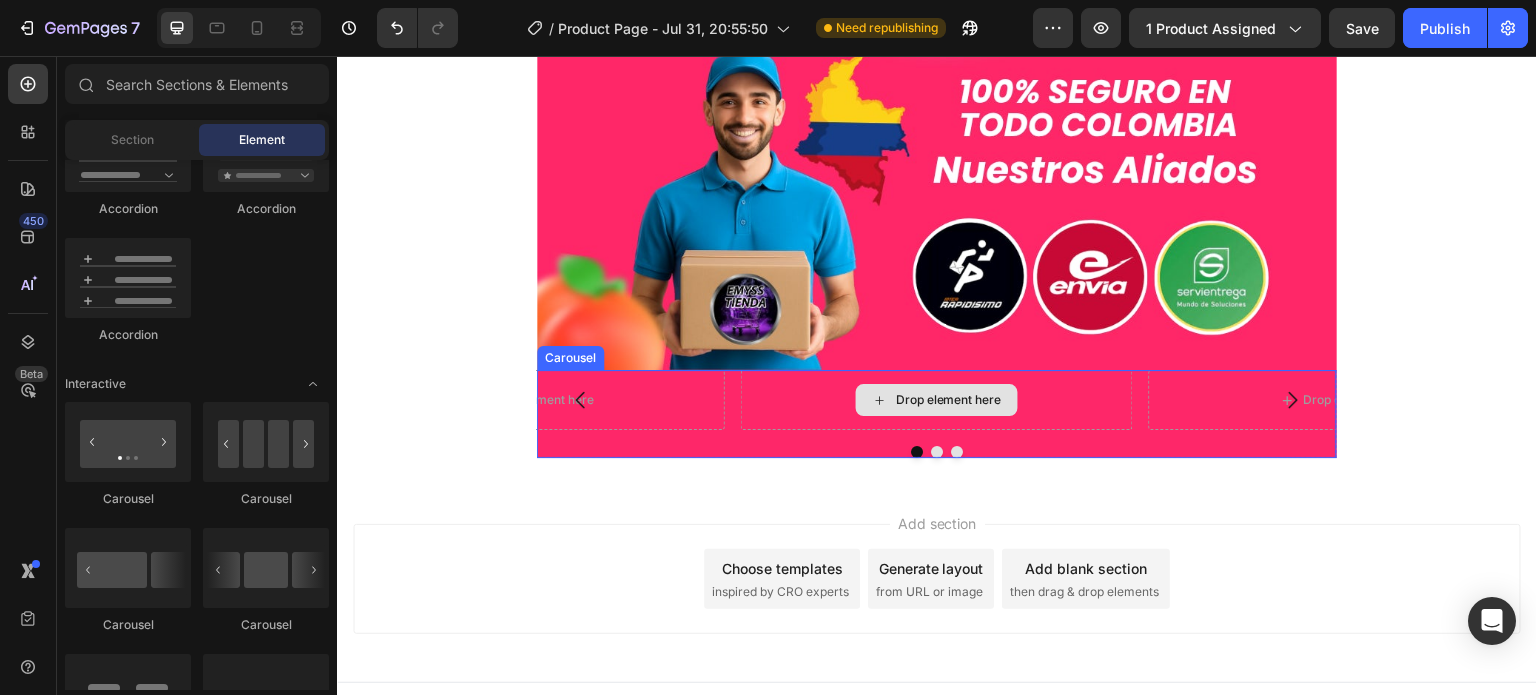 click on "Drop element here" at bounding box center (949, 400) 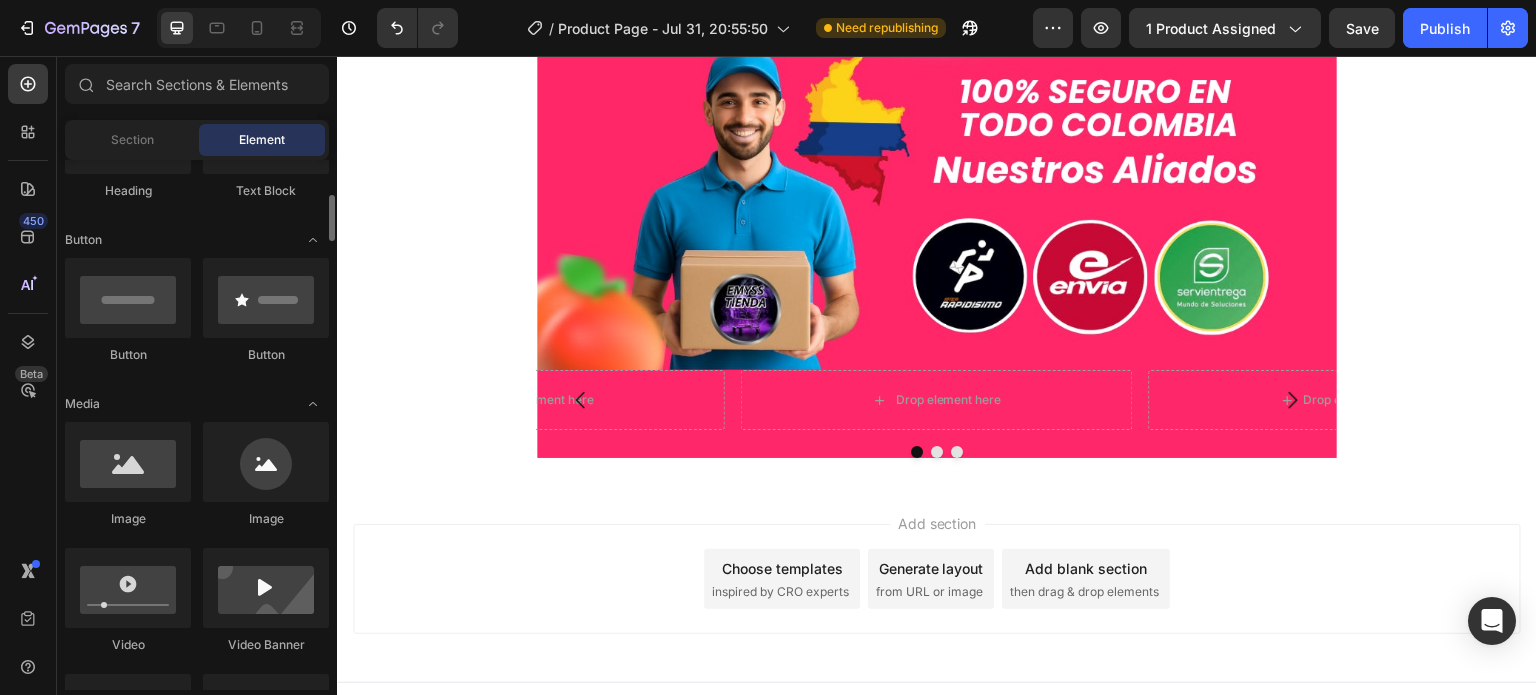 scroll, scrollTop: 0, scrollLeft: 0, axis: both 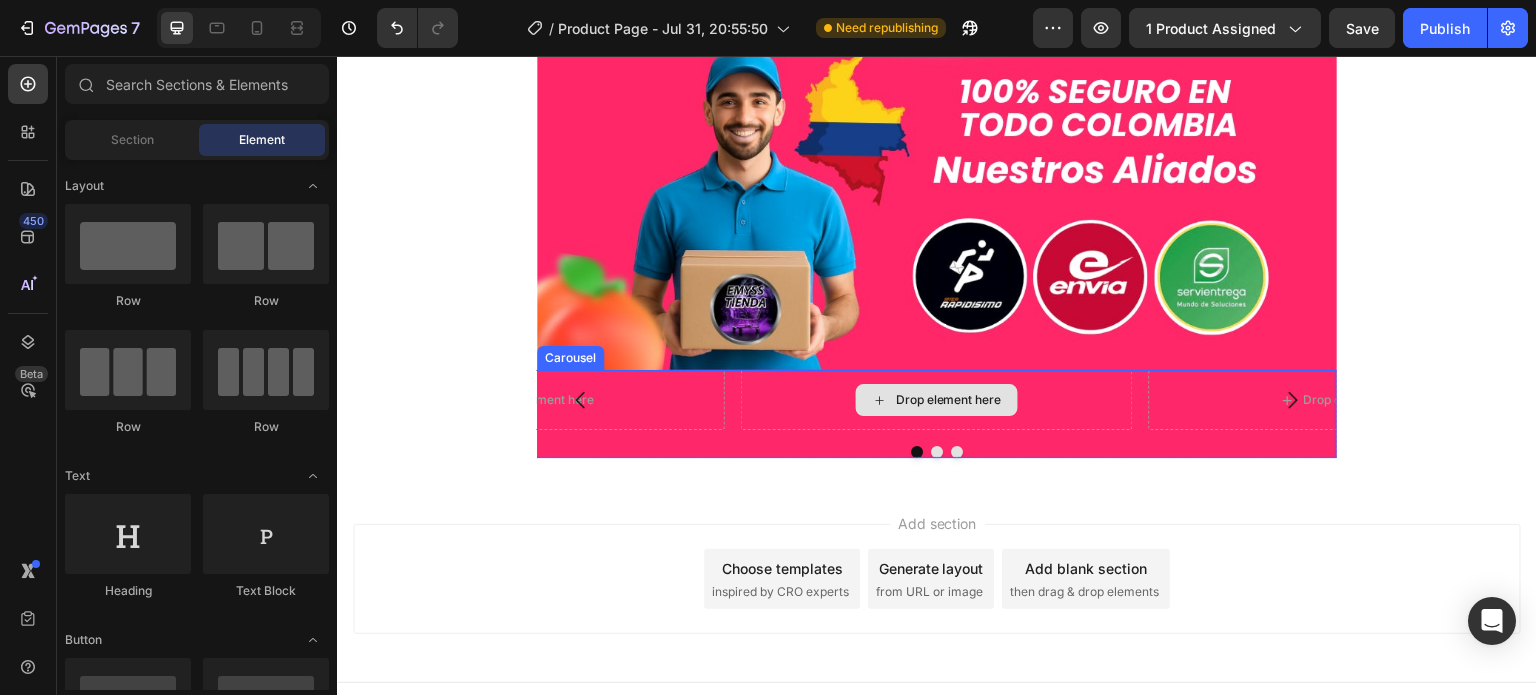 click on "Drop element here" at bounding box center (937, 400) 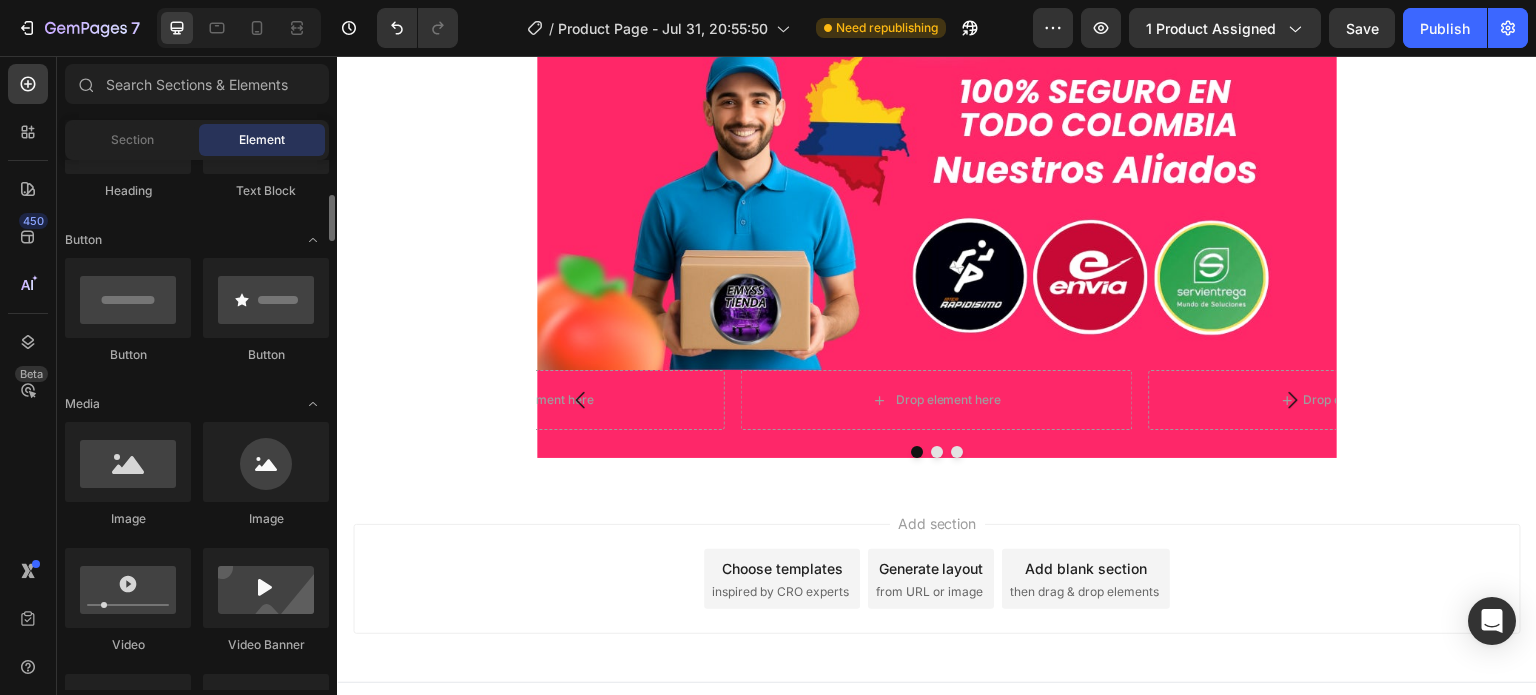 scroll, scrollTop: 500, scrollLeft: 0, axis: vertical 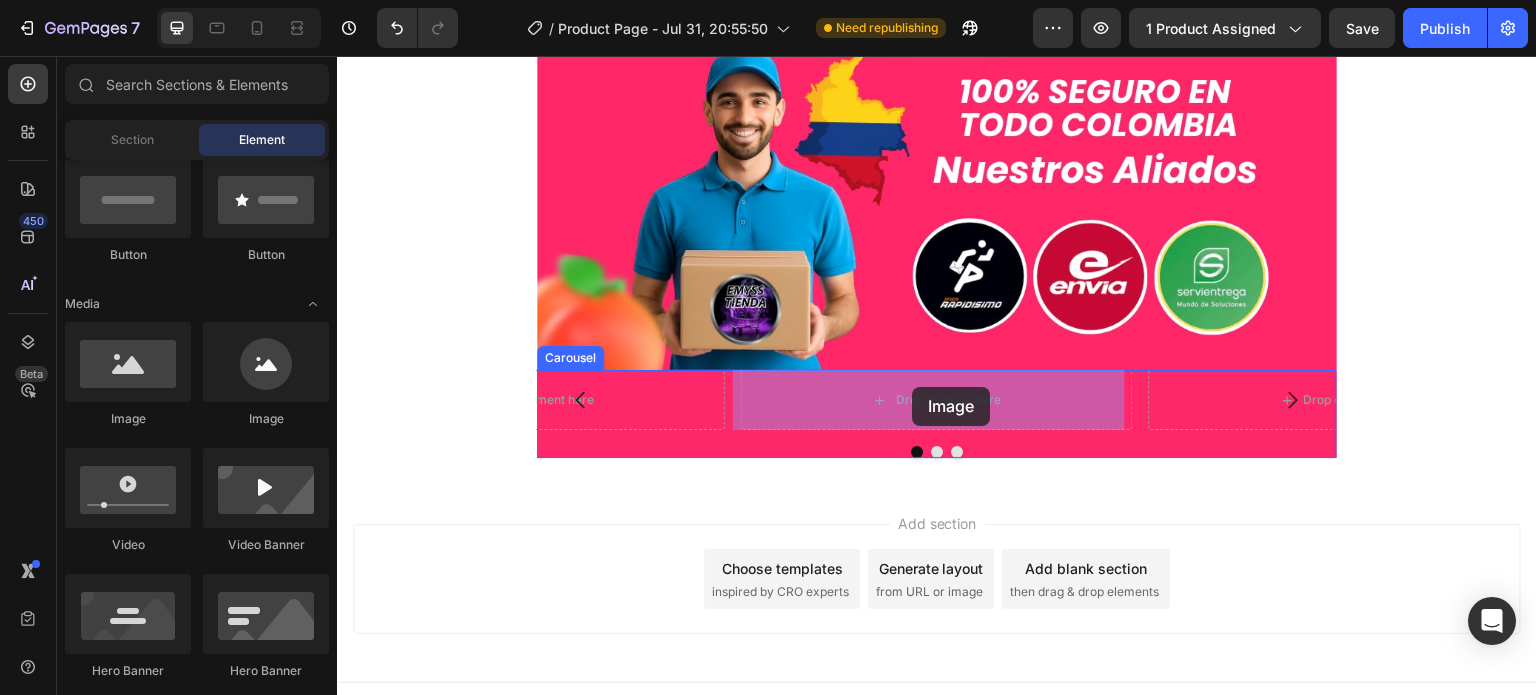 drag, startPoint x: 469, startPoint y: 431, endPoint x: 912, endPoint y: 387, distance: 445.17975 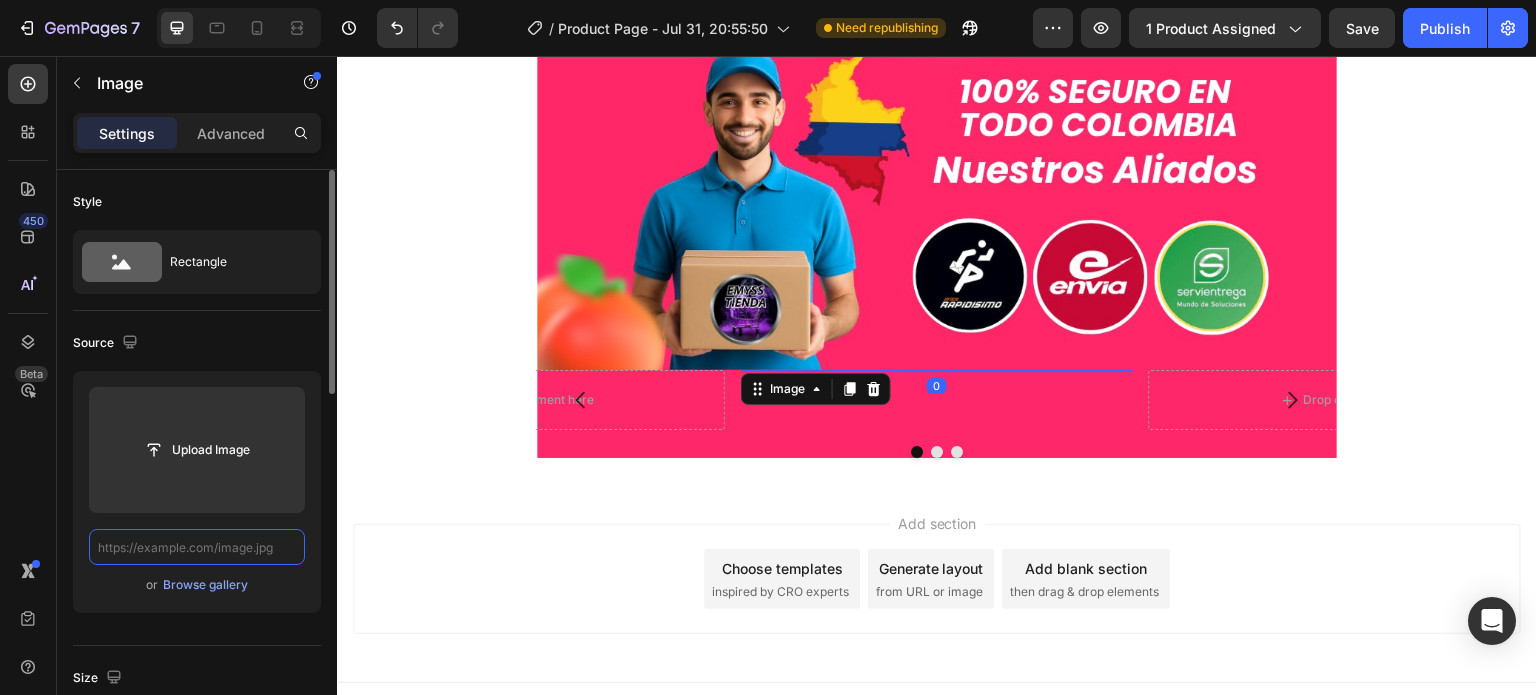 scroll, scrollTop: 0, scrollLeft: 0, axis: both 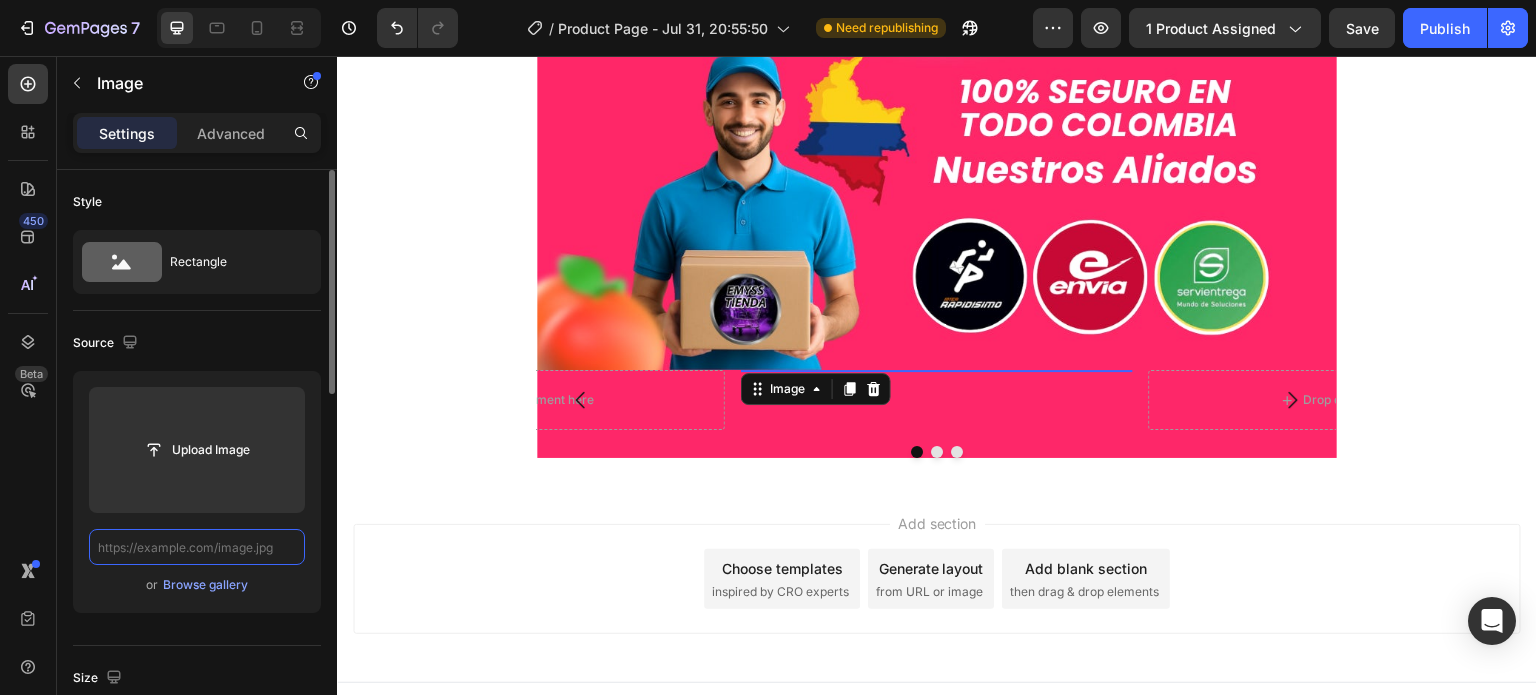 click at bounding box center (197, 547) 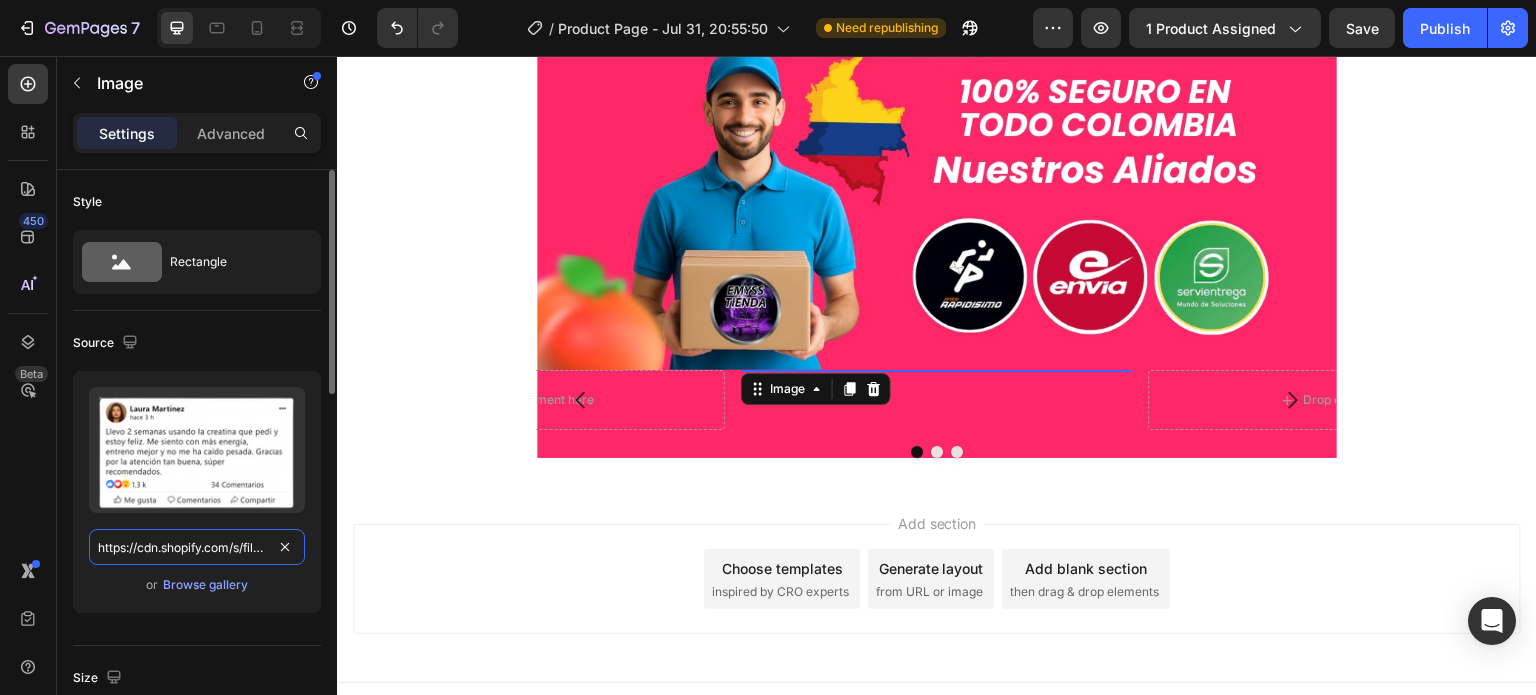 scroll, scrollTop: 0, scrollLeft: 629, axis: horizontal 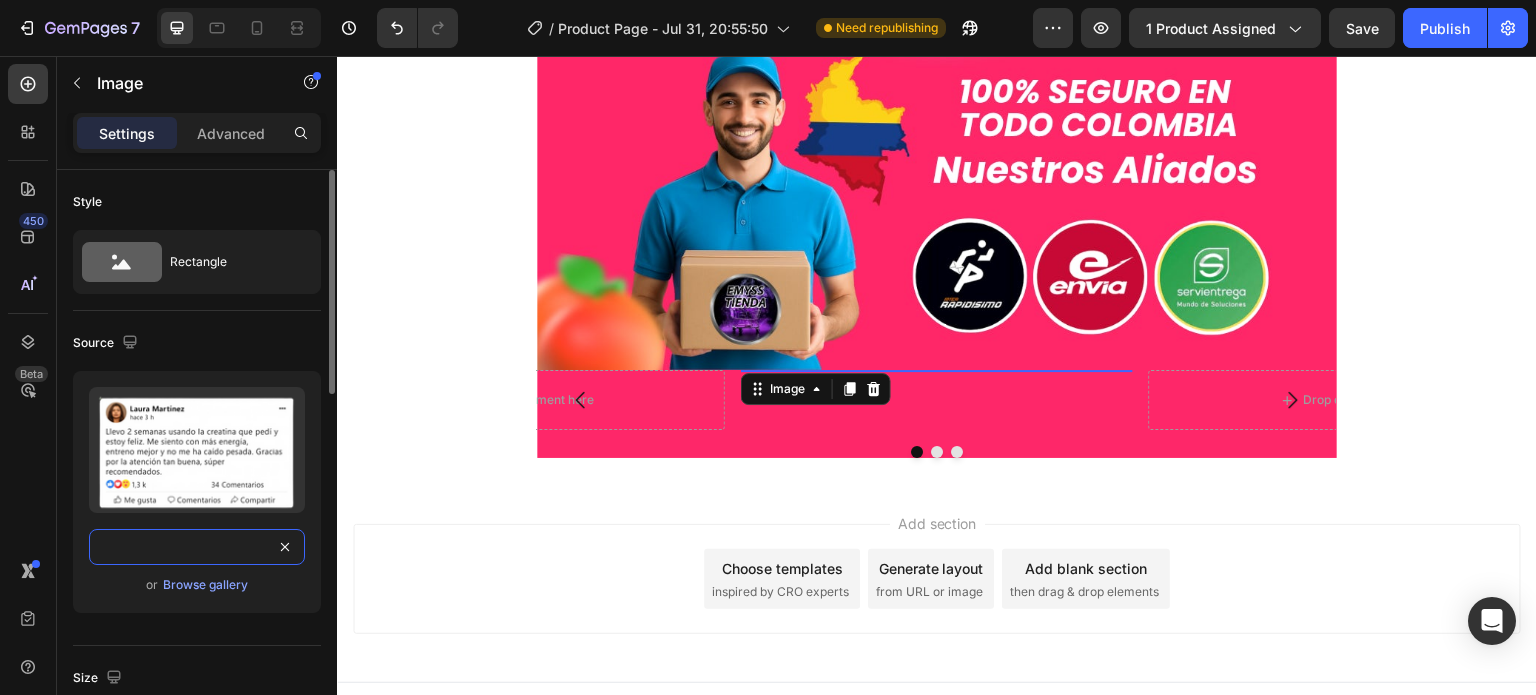 type on "https://cdn.shopify.com/s/files/1/0939/6492/7285/files/82e54dbc-ad57-4420-984d-521c30992f2c-removebg-preview.png?v=1754086339" 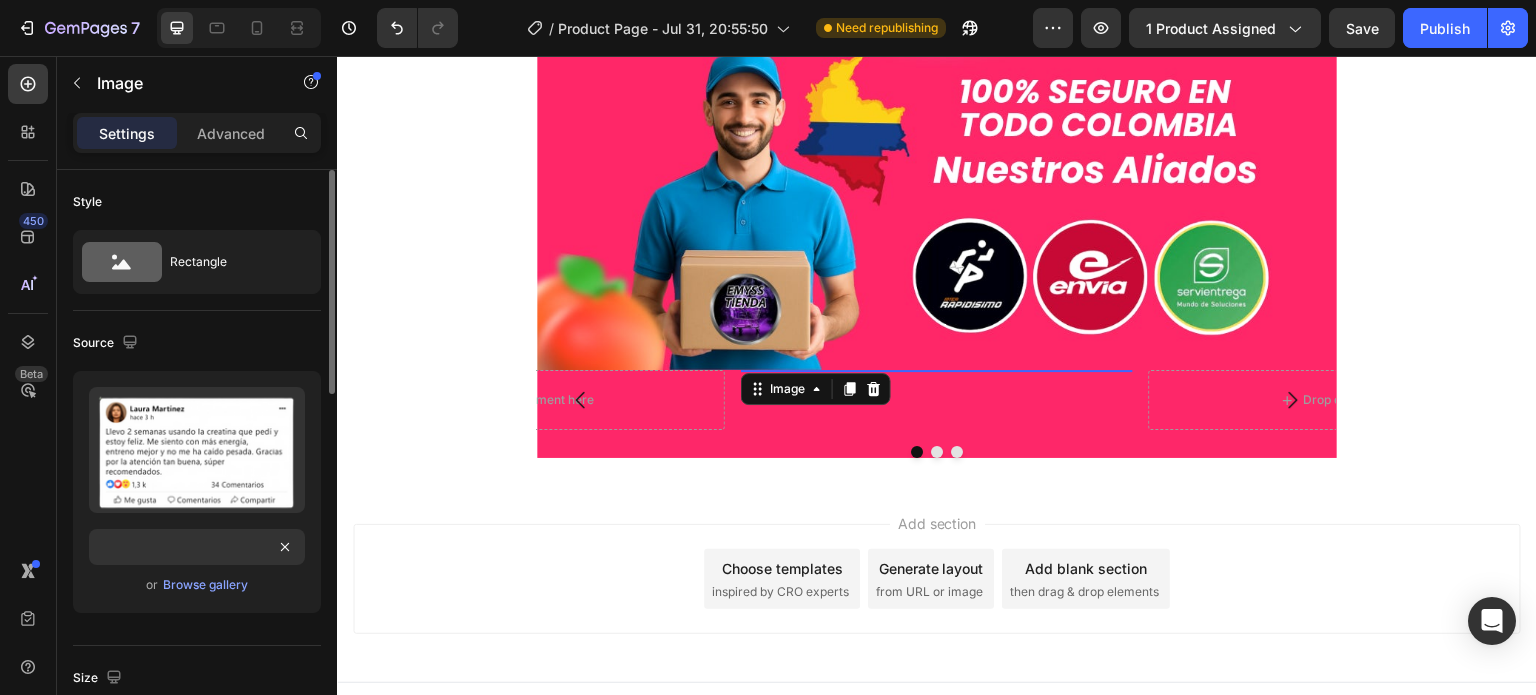 scroll, scrollTop: 0, scrollLeft: 0, axis: both 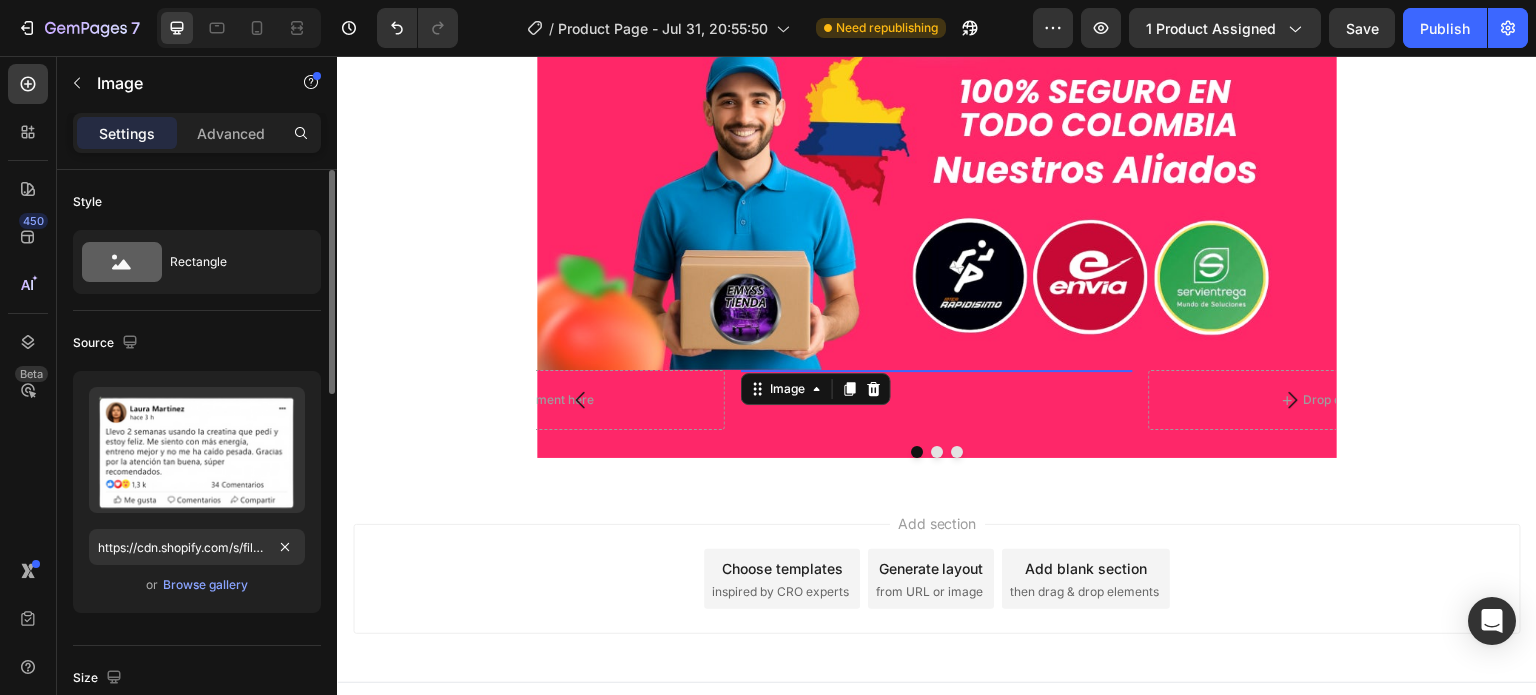 click on "Size Frame Original Width 100 px % Height px %" 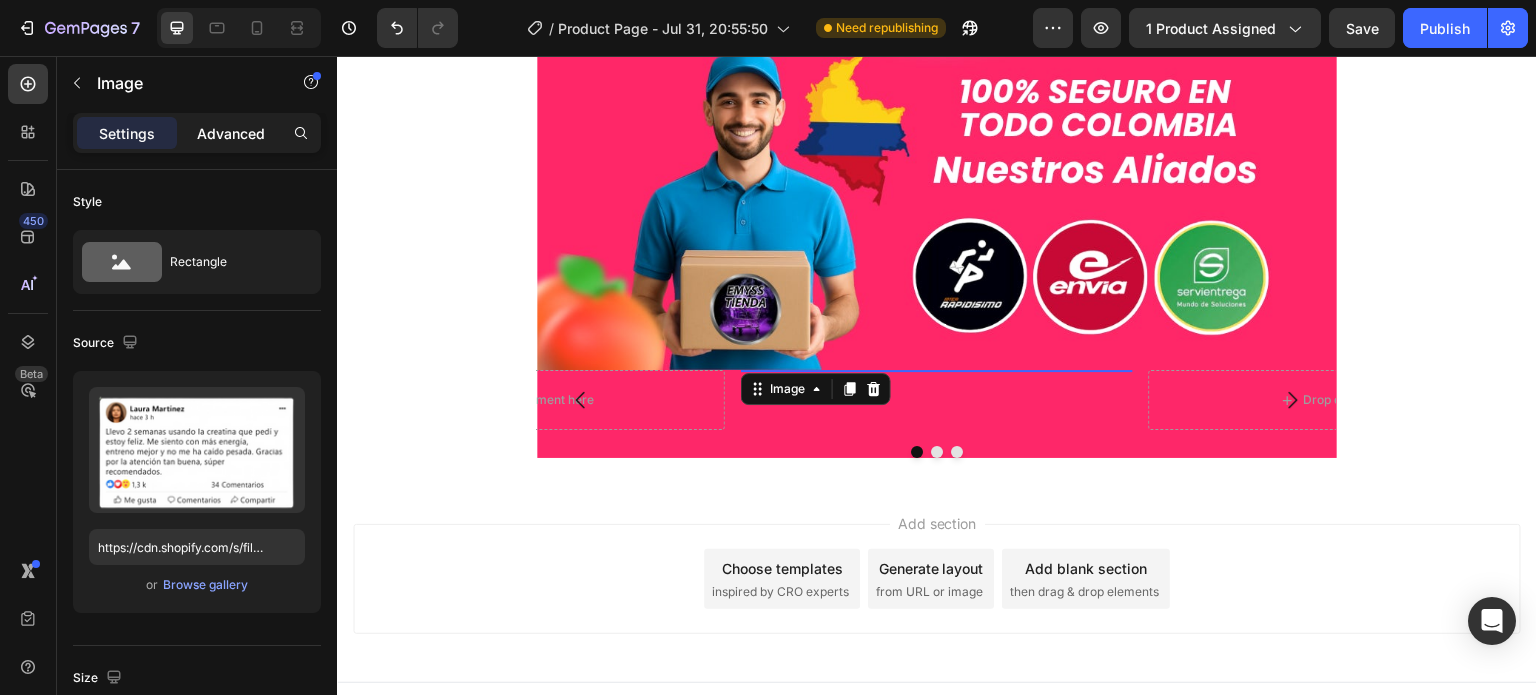 click on "Advanced" at bounding box center (231, 133) 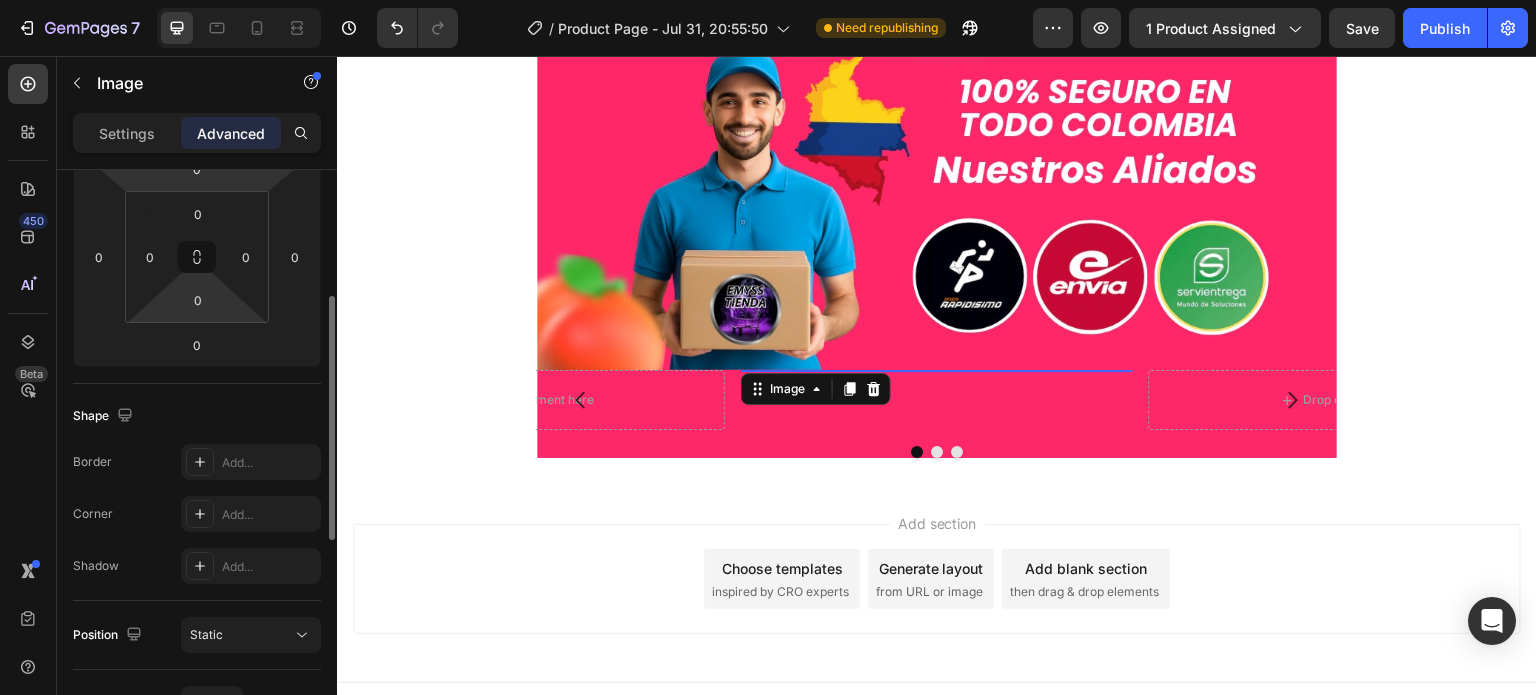 scroll, scrollTop: 200, scrollLeft: 0, axis: vertical 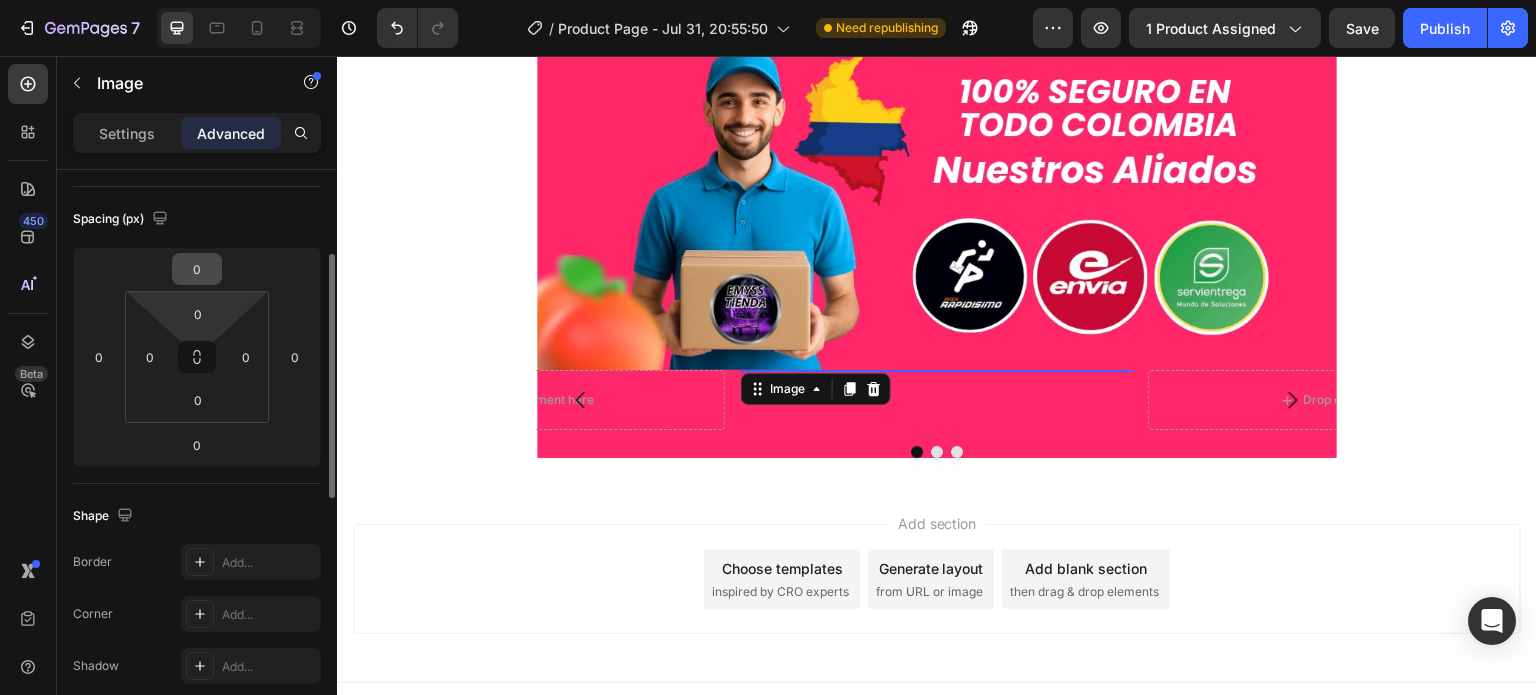 click on "0" at bounding box center (197, 269) 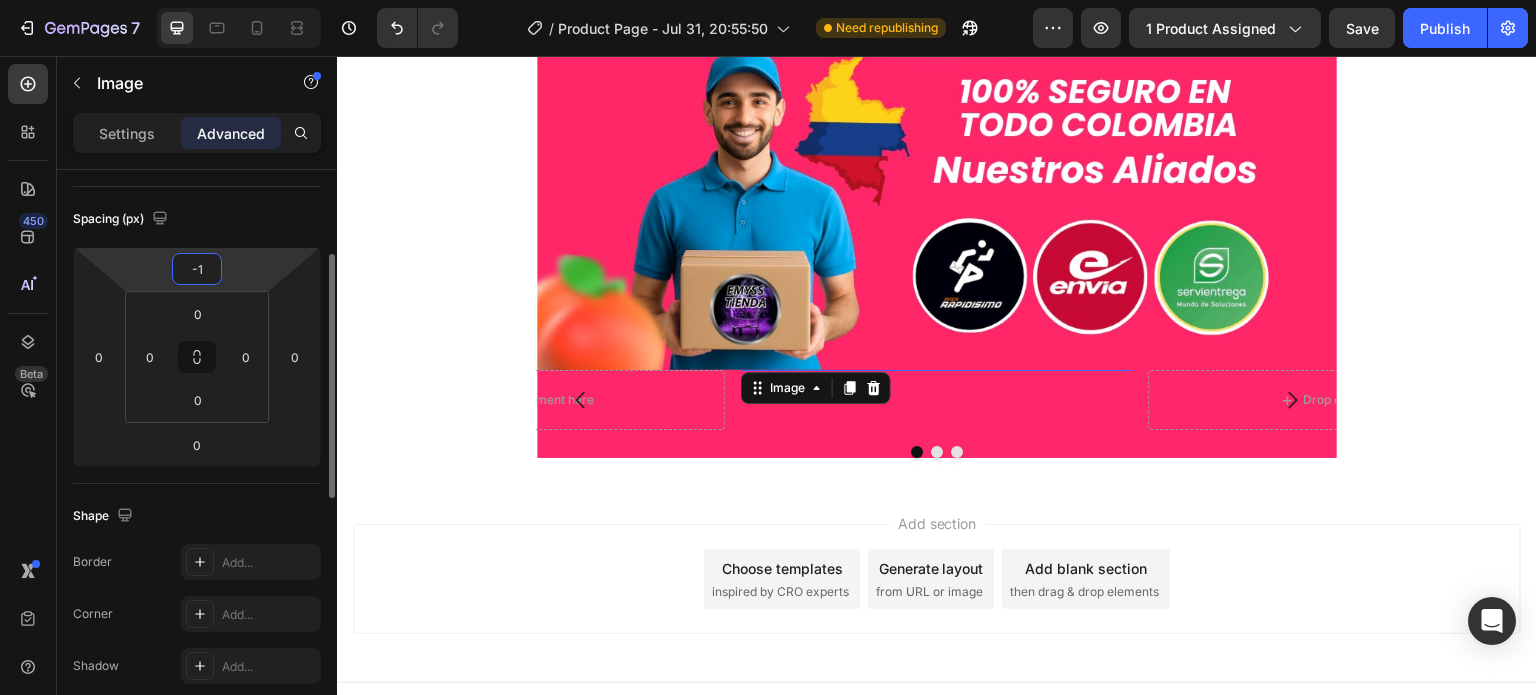 type on "-15" 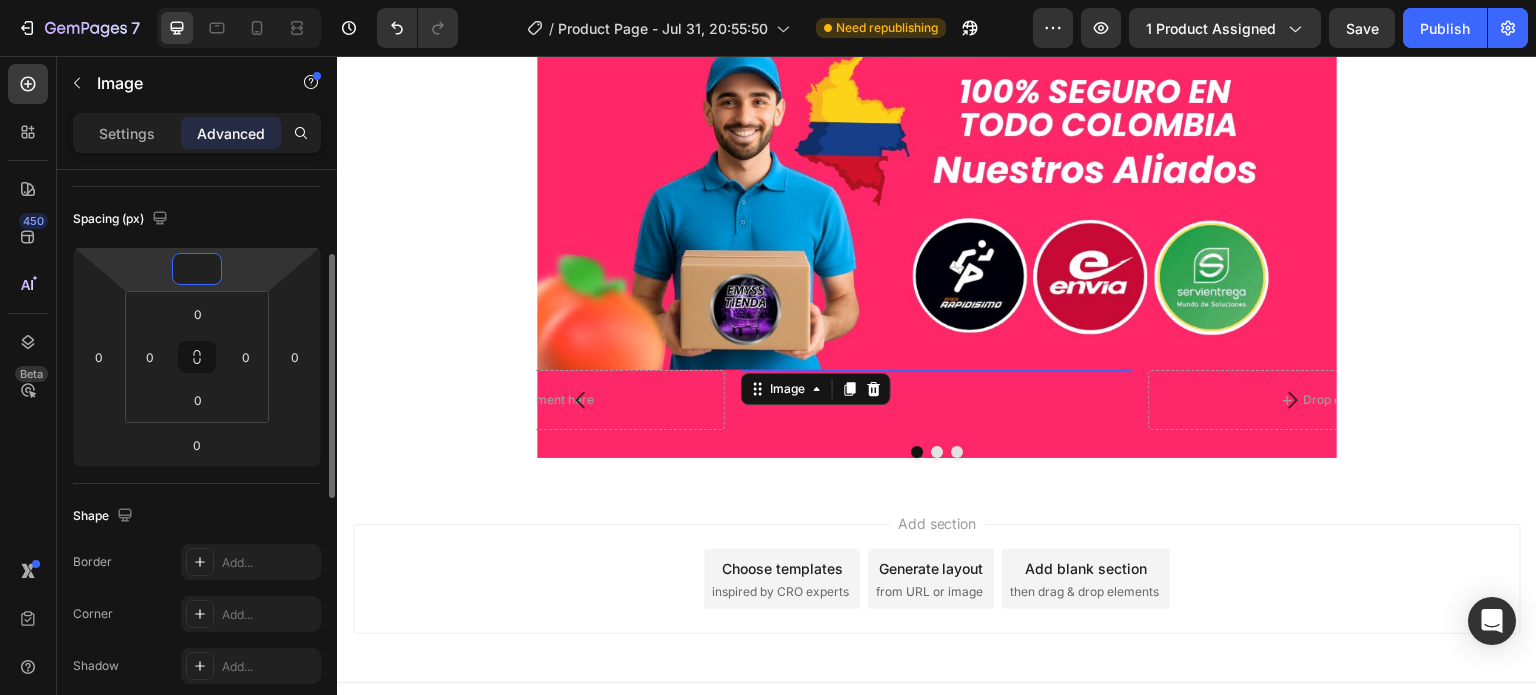 drag, startPoint x: 216, startPoint y: 266, endPoint x: 183, endPoint y: 267, distance: 33.01515 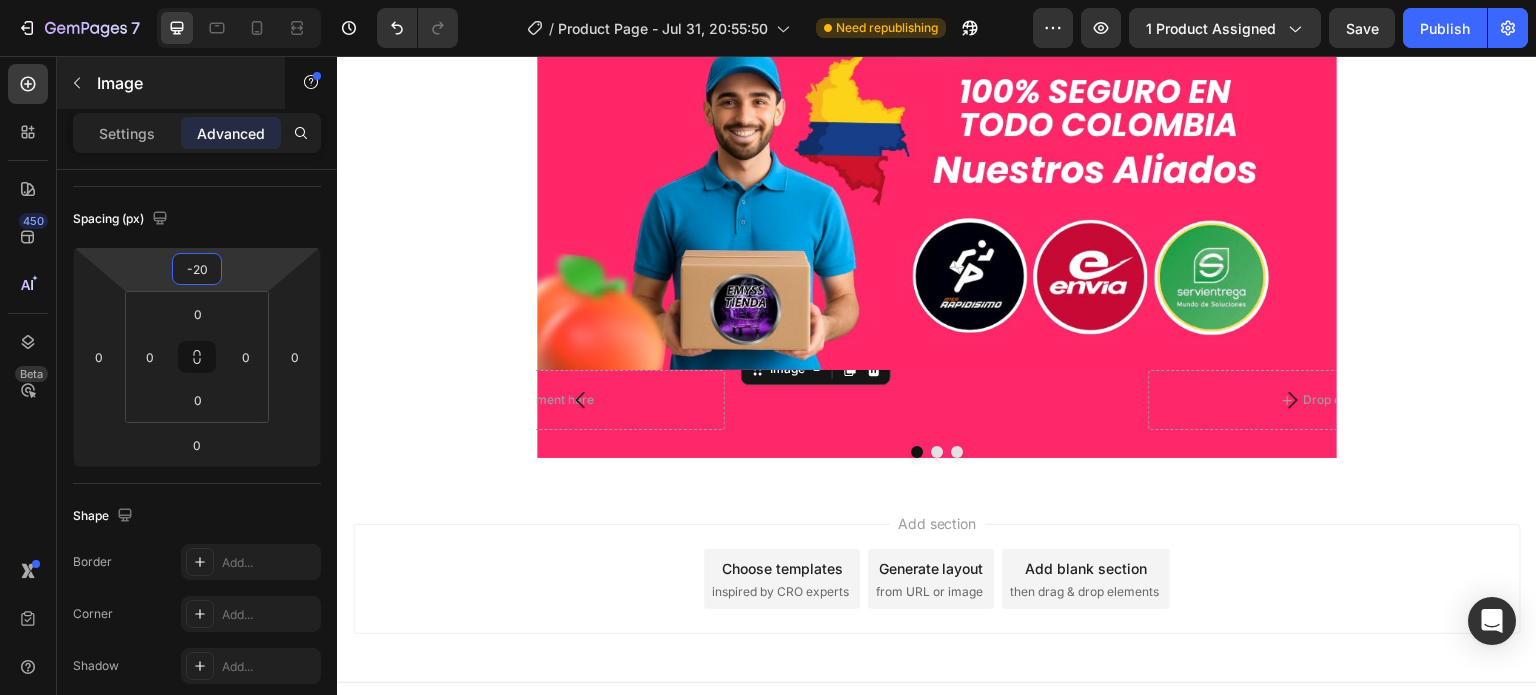 type on "-20" 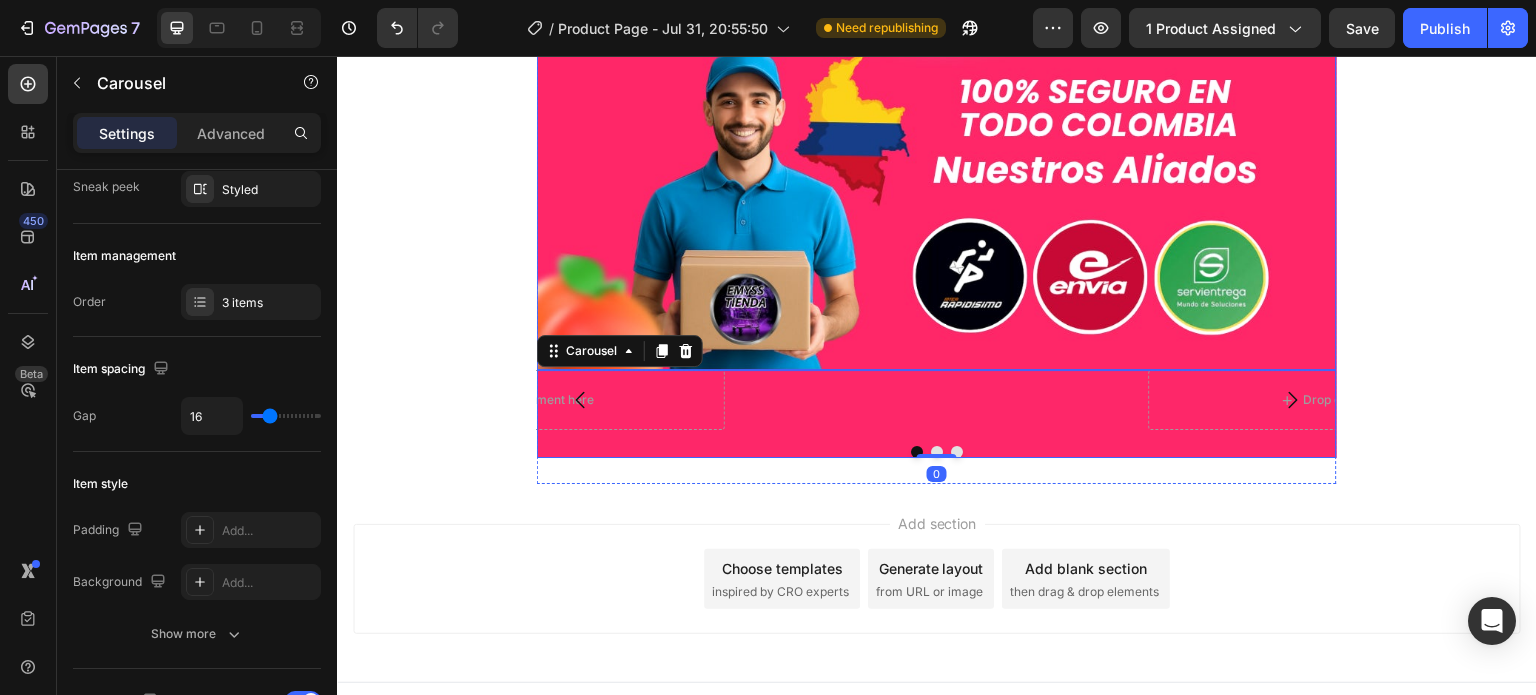 scroll, scrollTop: 0, scrollLeft: 0, axis: both 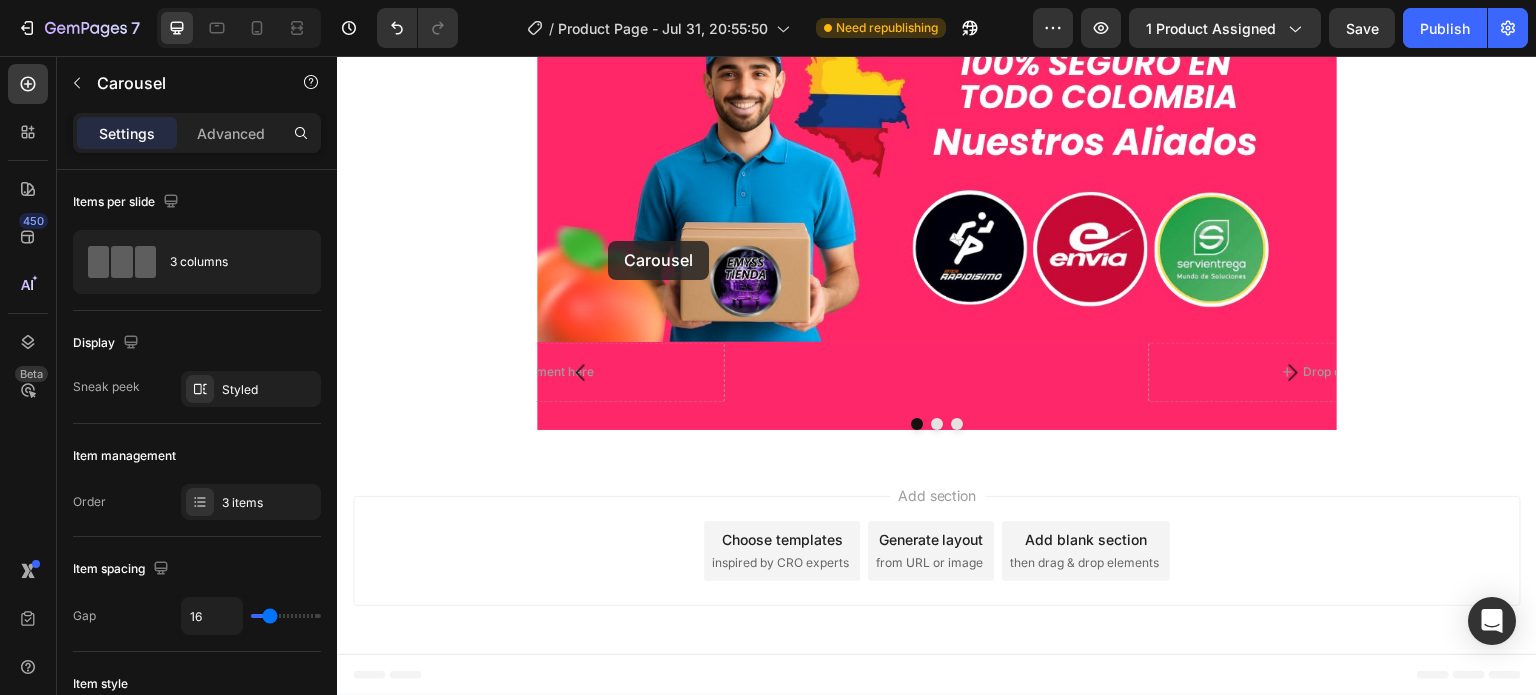 drag, startPoint x: 548, startPoint y: 415, endPoint x: 608, endPoint y: 241, distance: 184.05434 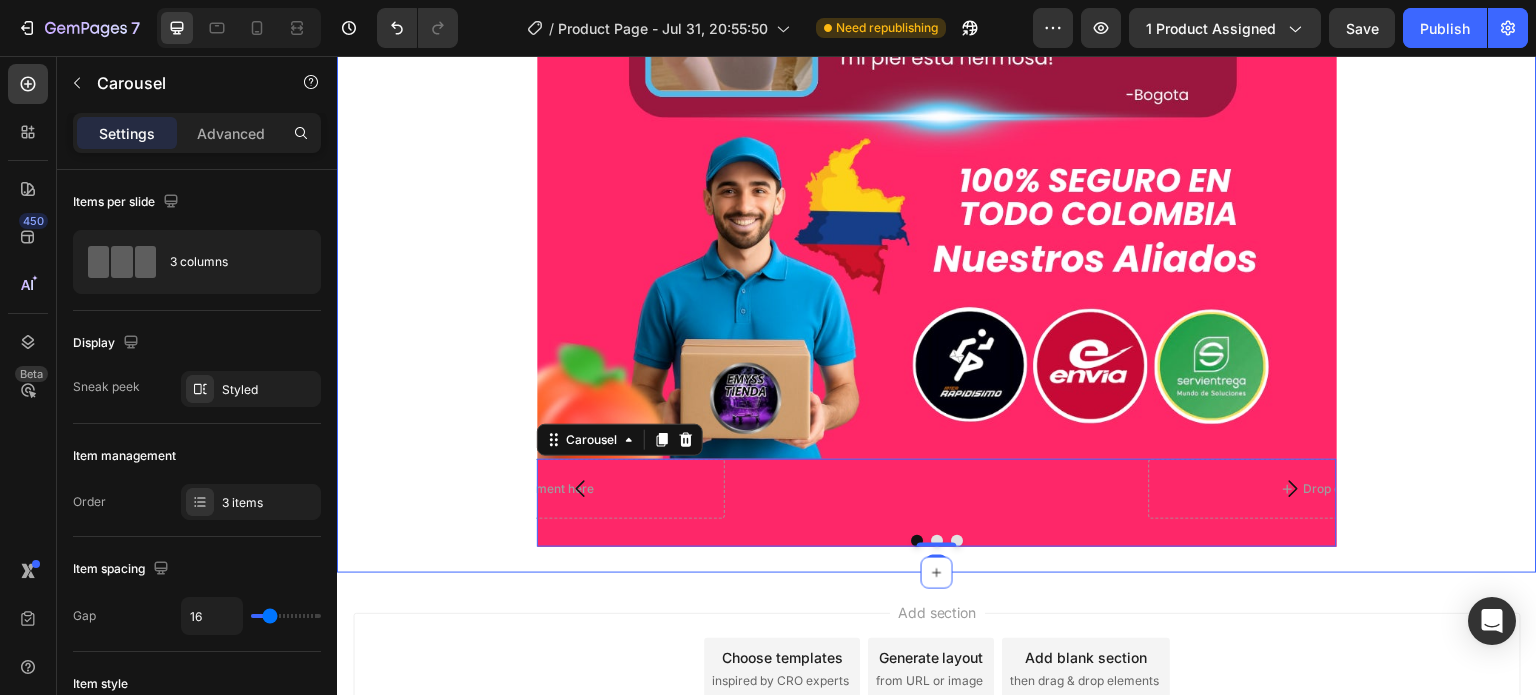 scroll, scrollTop: 9595, scrollLeft: 0, axis: vertical 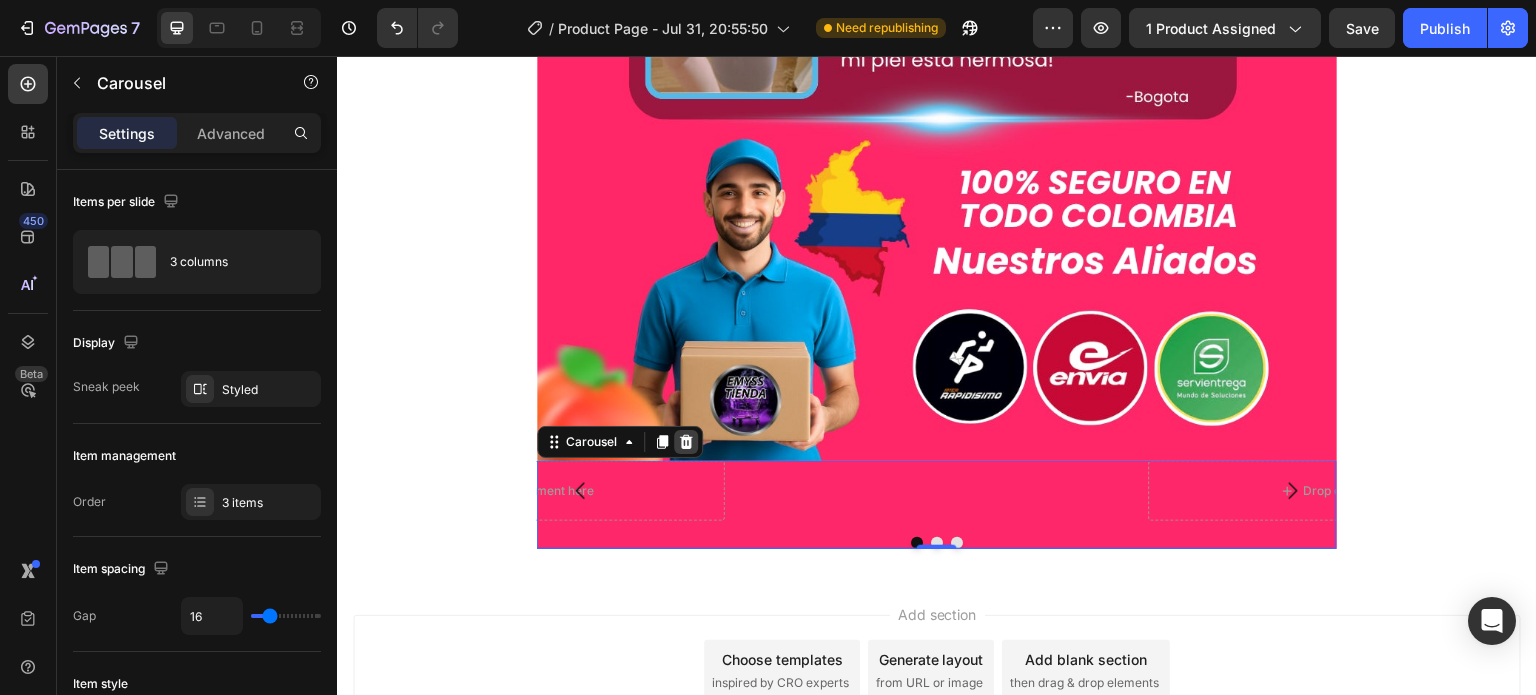 click 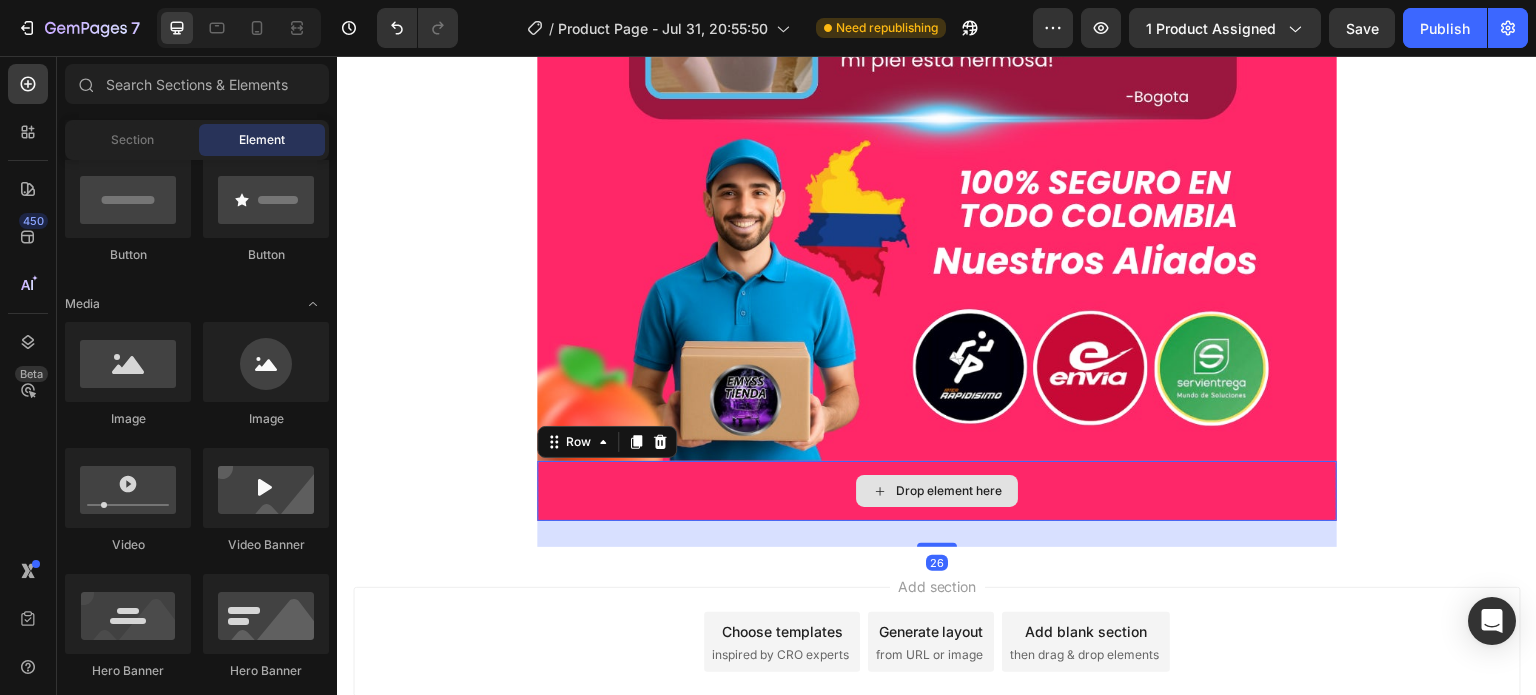 click on "Drop element here" at bounding box center [937, 491] 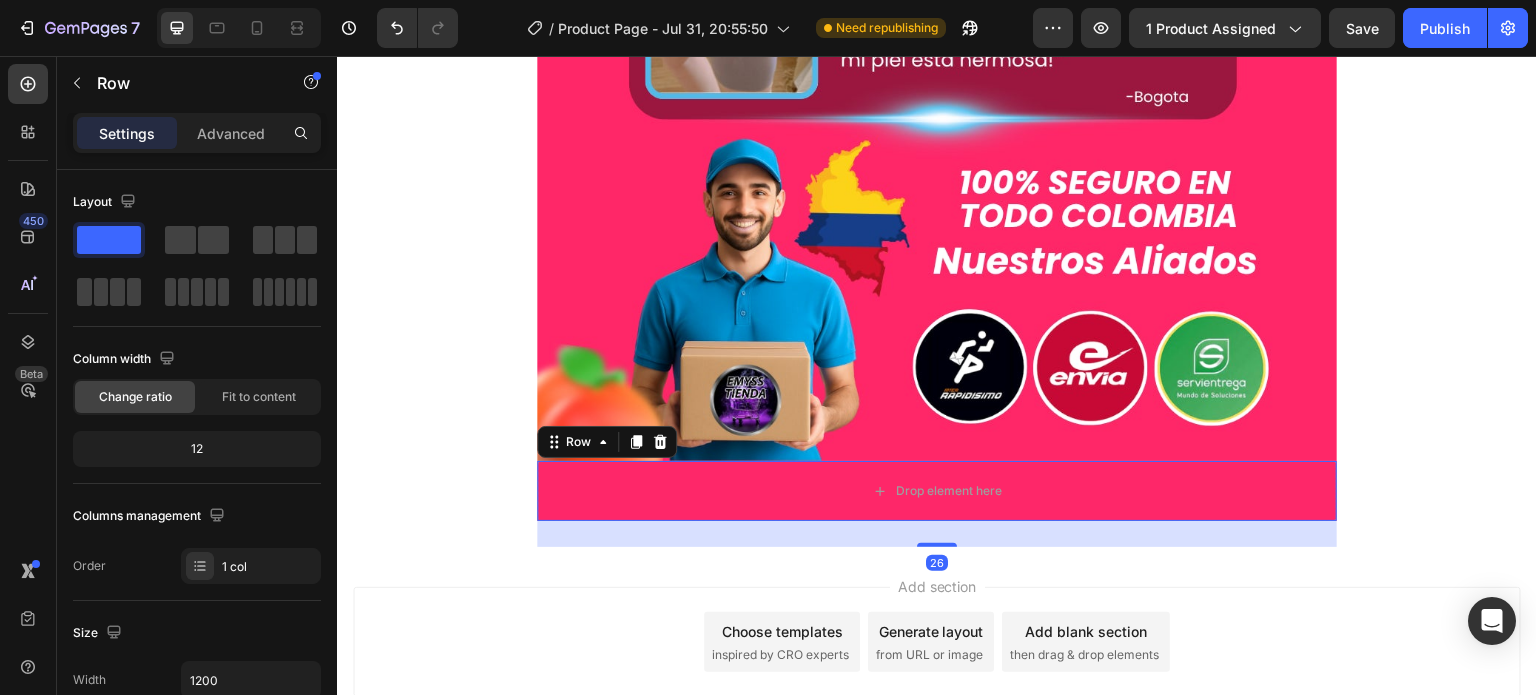 click on "Add section Choose templates inspired by CRO experts Generate layout from URL or image Add blank section then drag & drop elements" at bounding box center (937, 646) 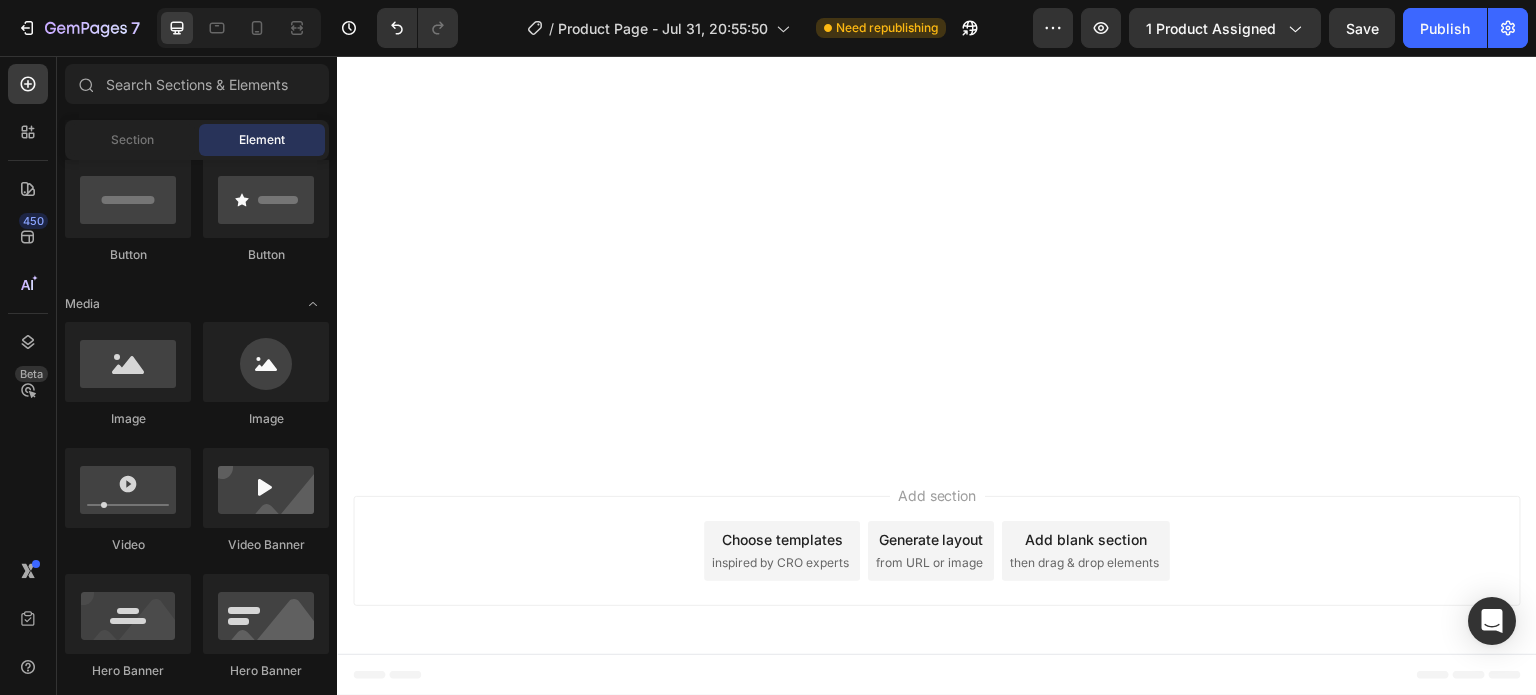 scroll, scrollTop: 8269, scrollLeft: 0, axis: vertical 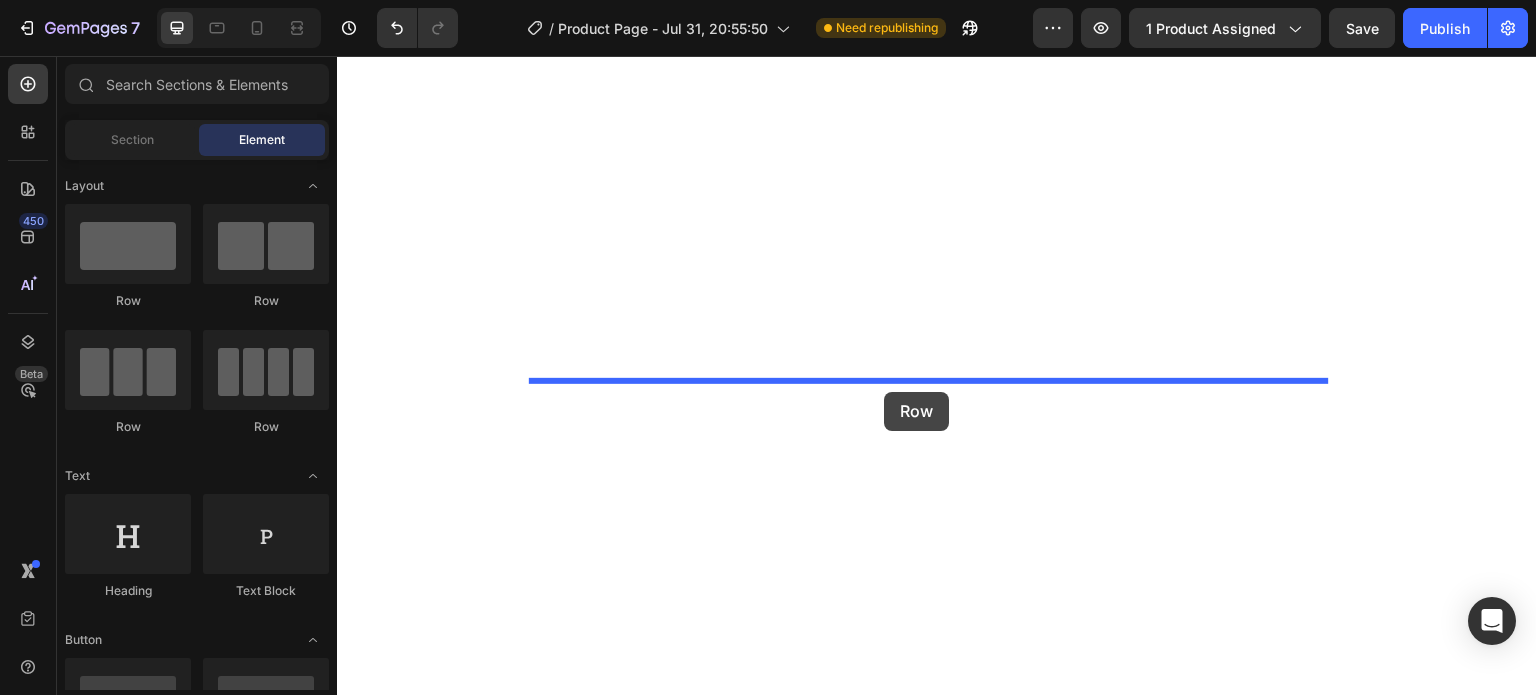 drag, startPoint x: 415, startPoint y: 313, endPoint x: 884, endPoint y: 392, distance: 475.607 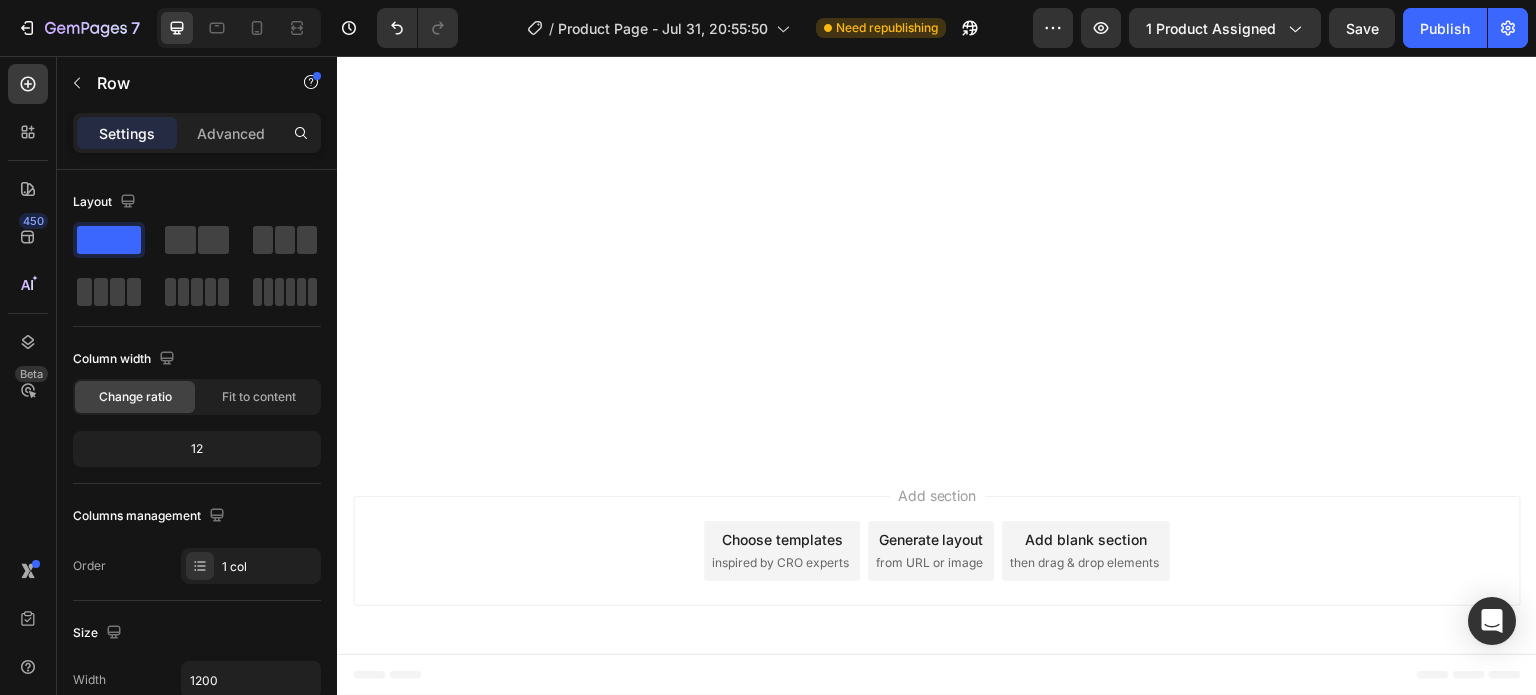 click on "Drop element here Row   0 Image
Publish the page to see the content.
Custom Code Row Row" at bounding box center [937, -1926] 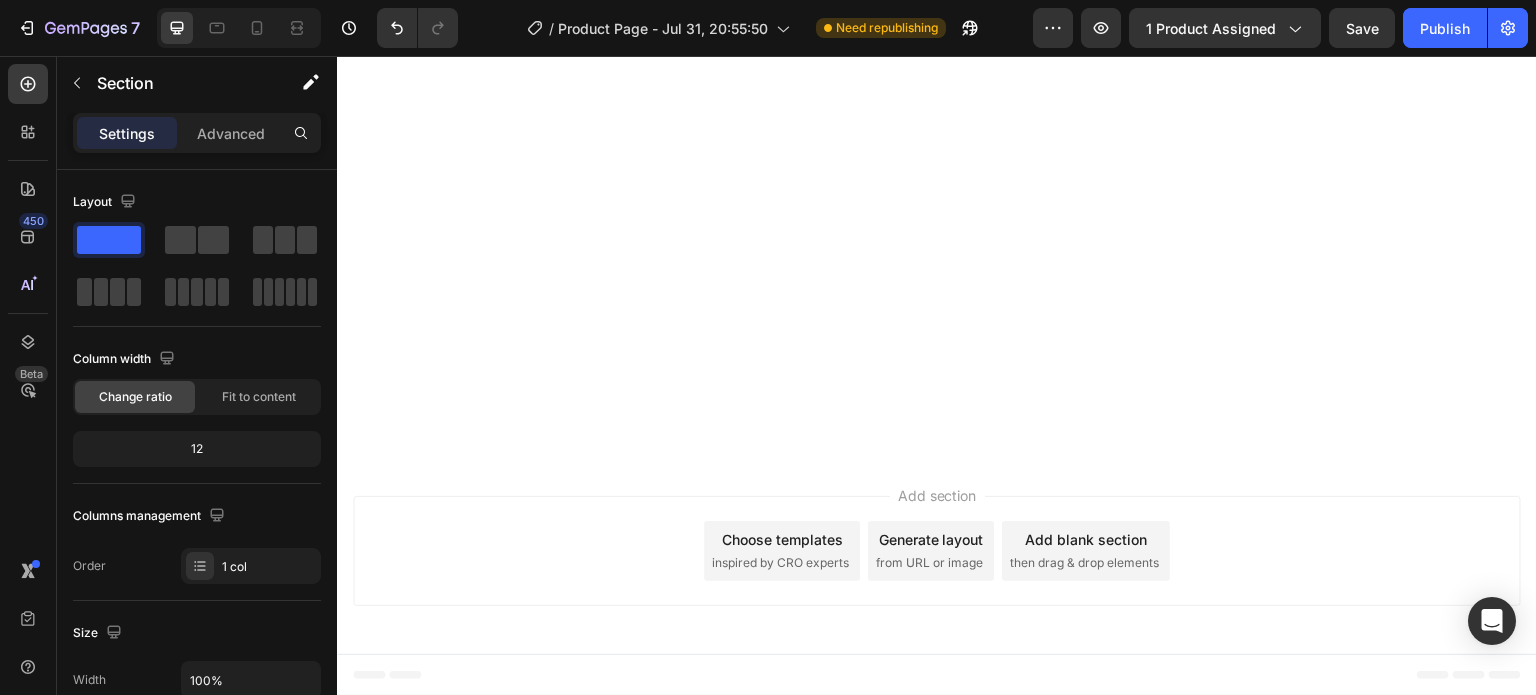 click on "Drop element here Row   0" at bounding box center [937, -1954] 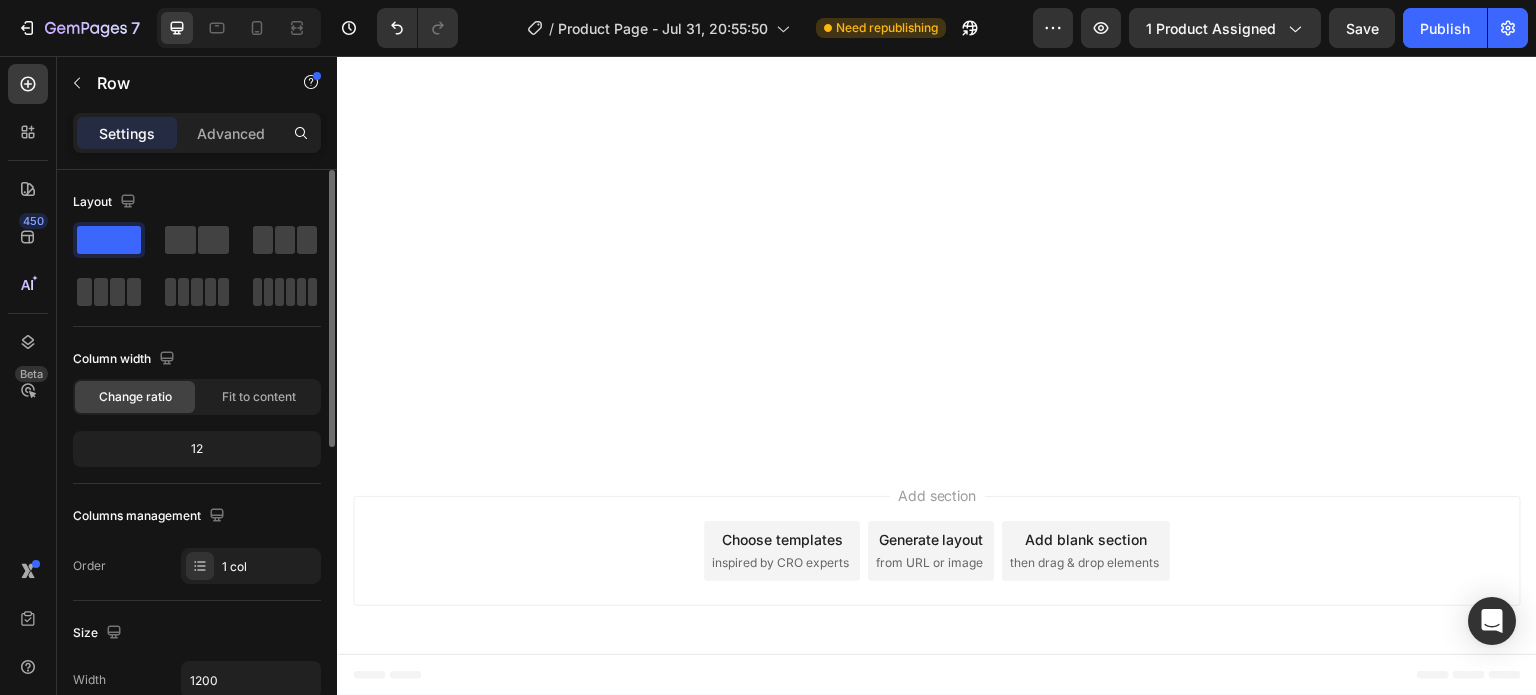 scroll, scrollTop: 300, scrollLeft: 0, axis: vertical 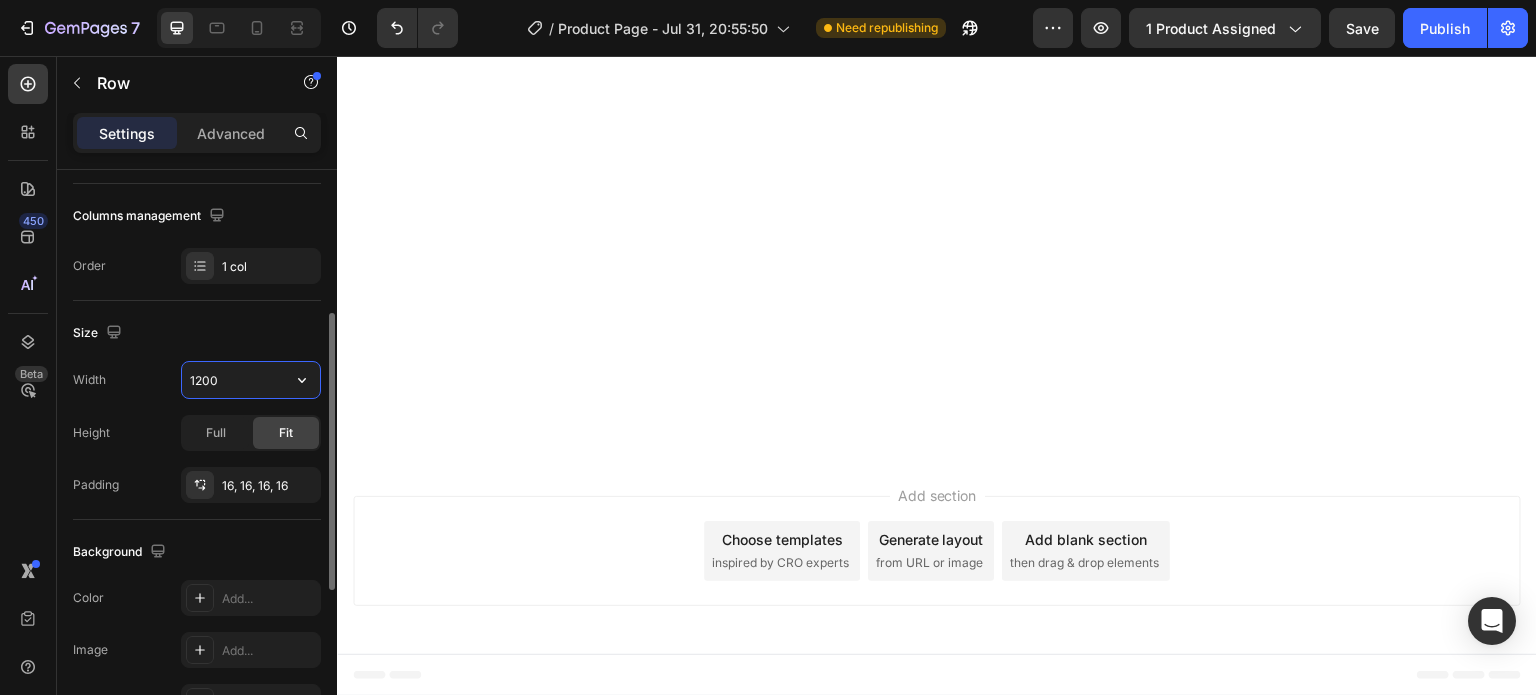 click on "1200" at bounding box center (251, 380) 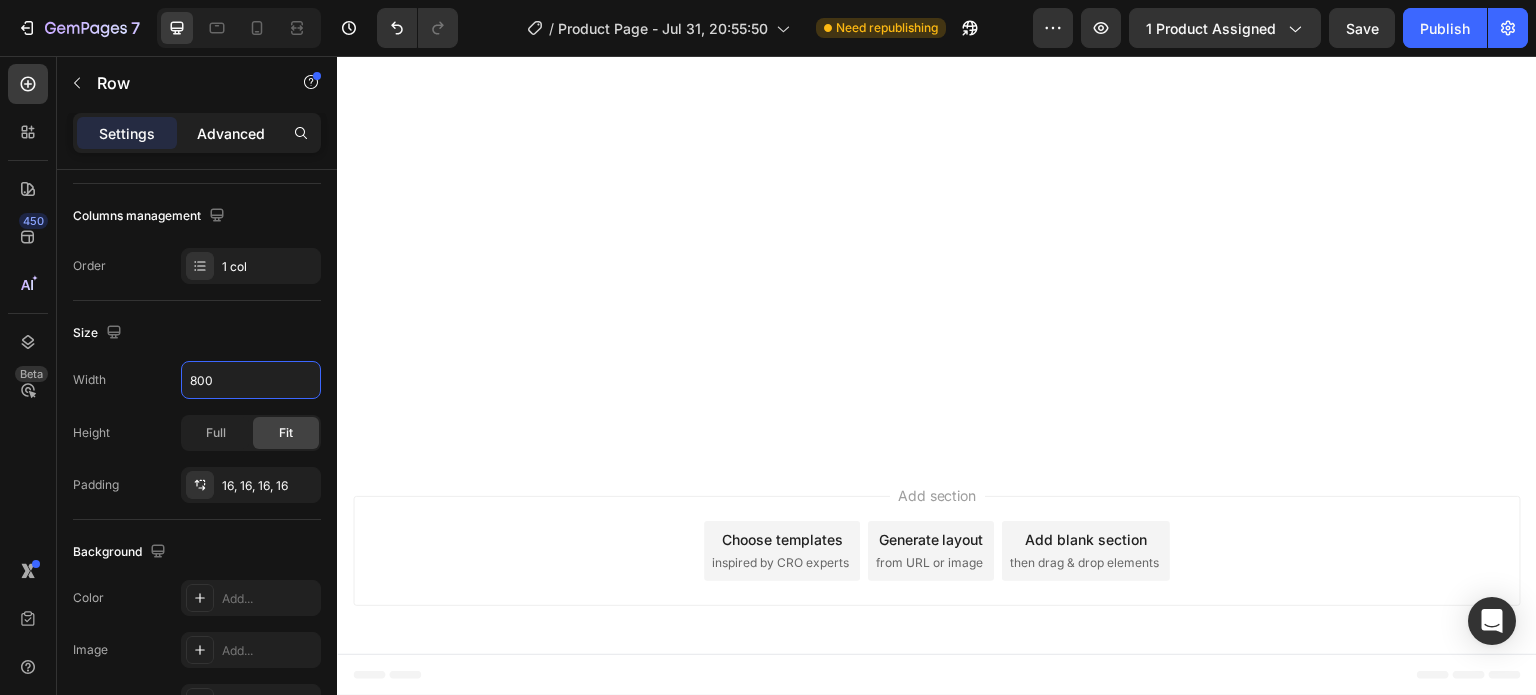 type on "800" 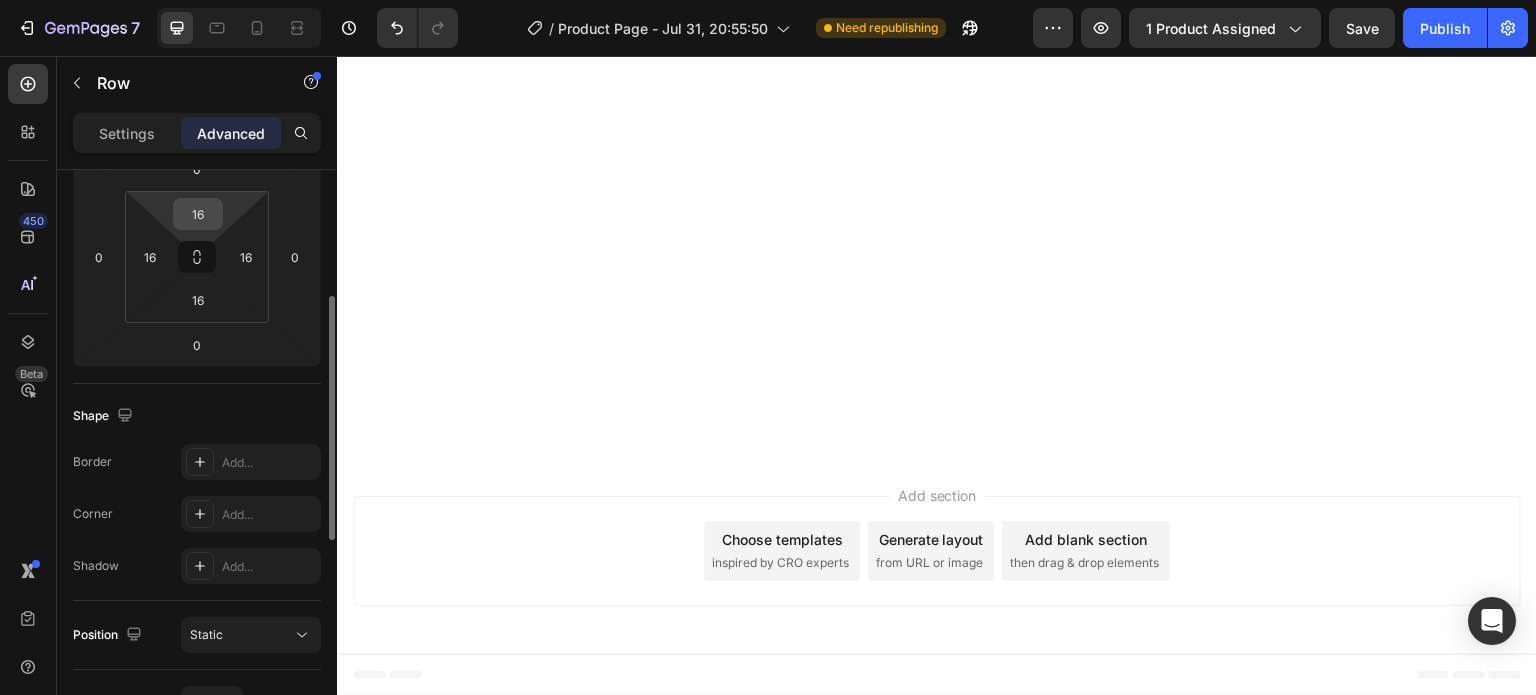 click on "16" at bounding box center (198, 214) 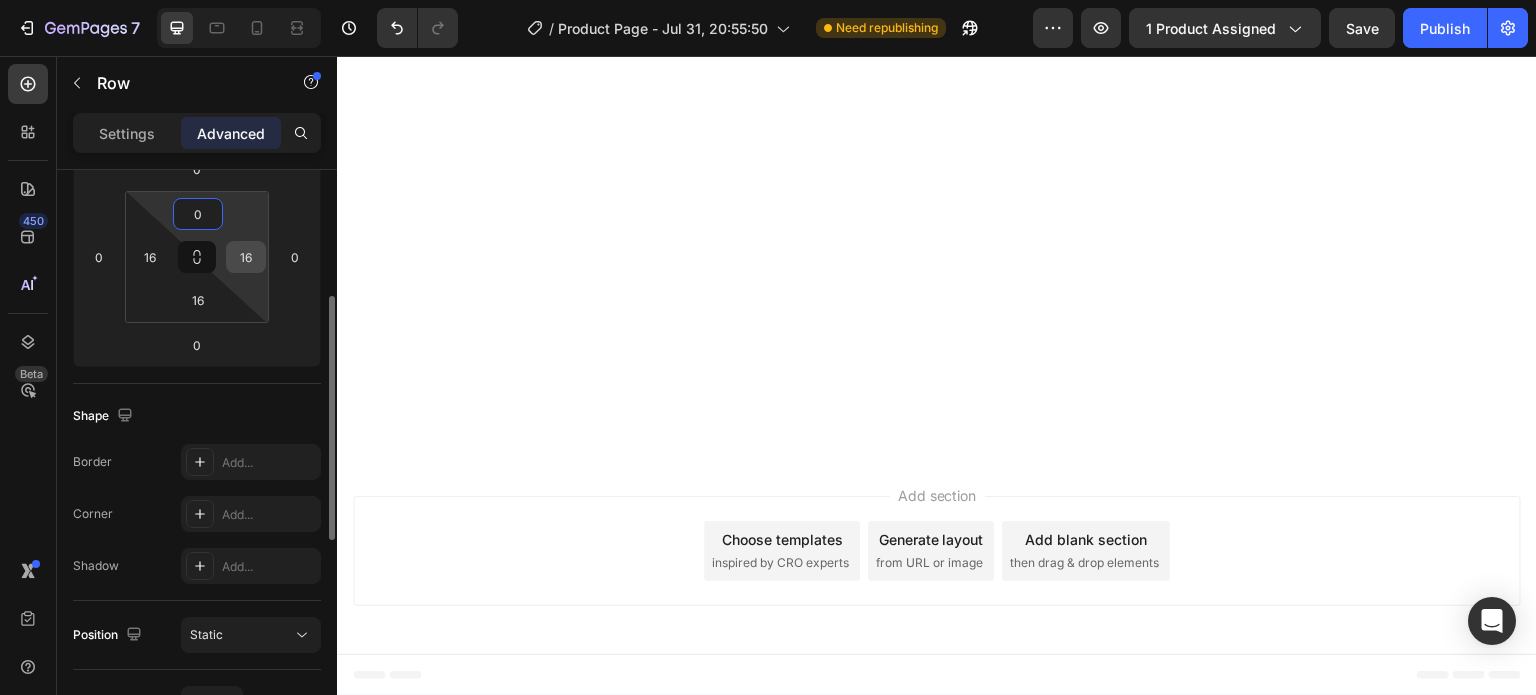 type on "0" 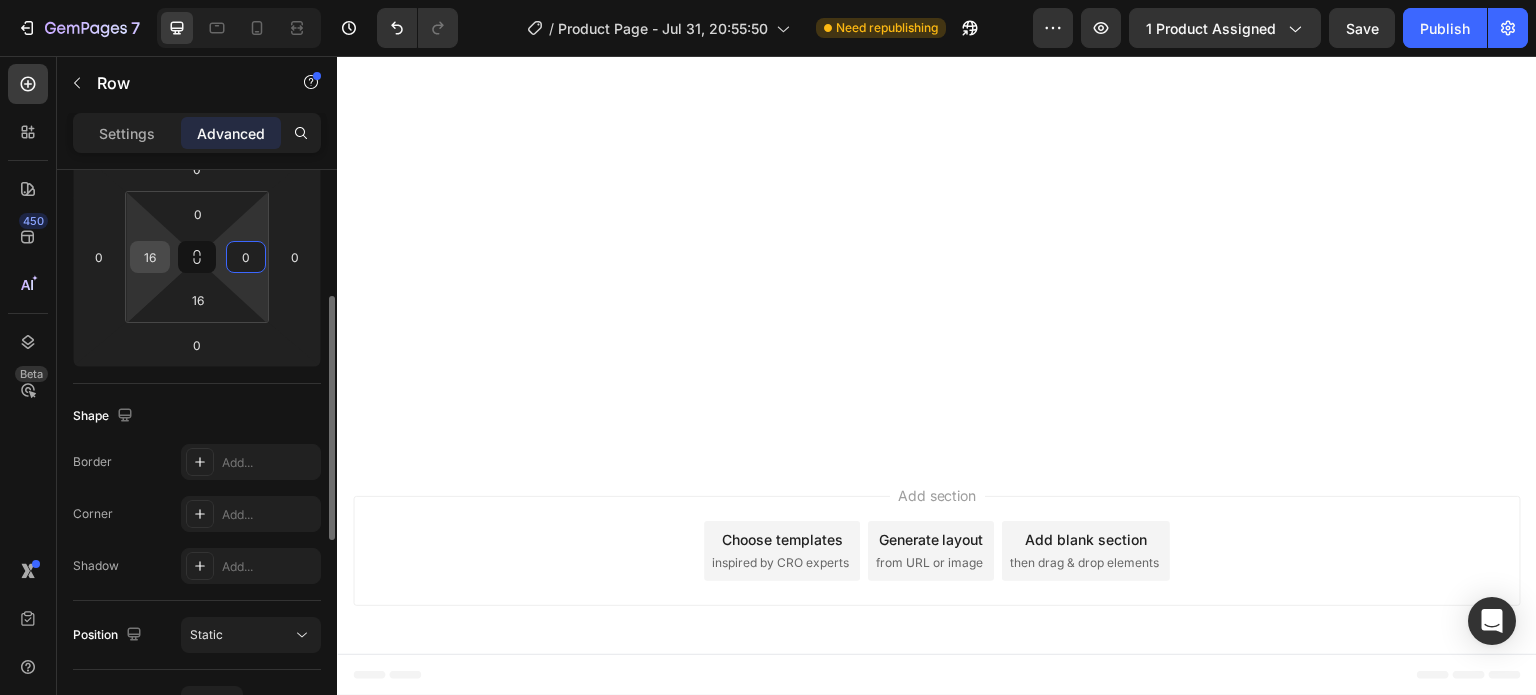 type on "0" 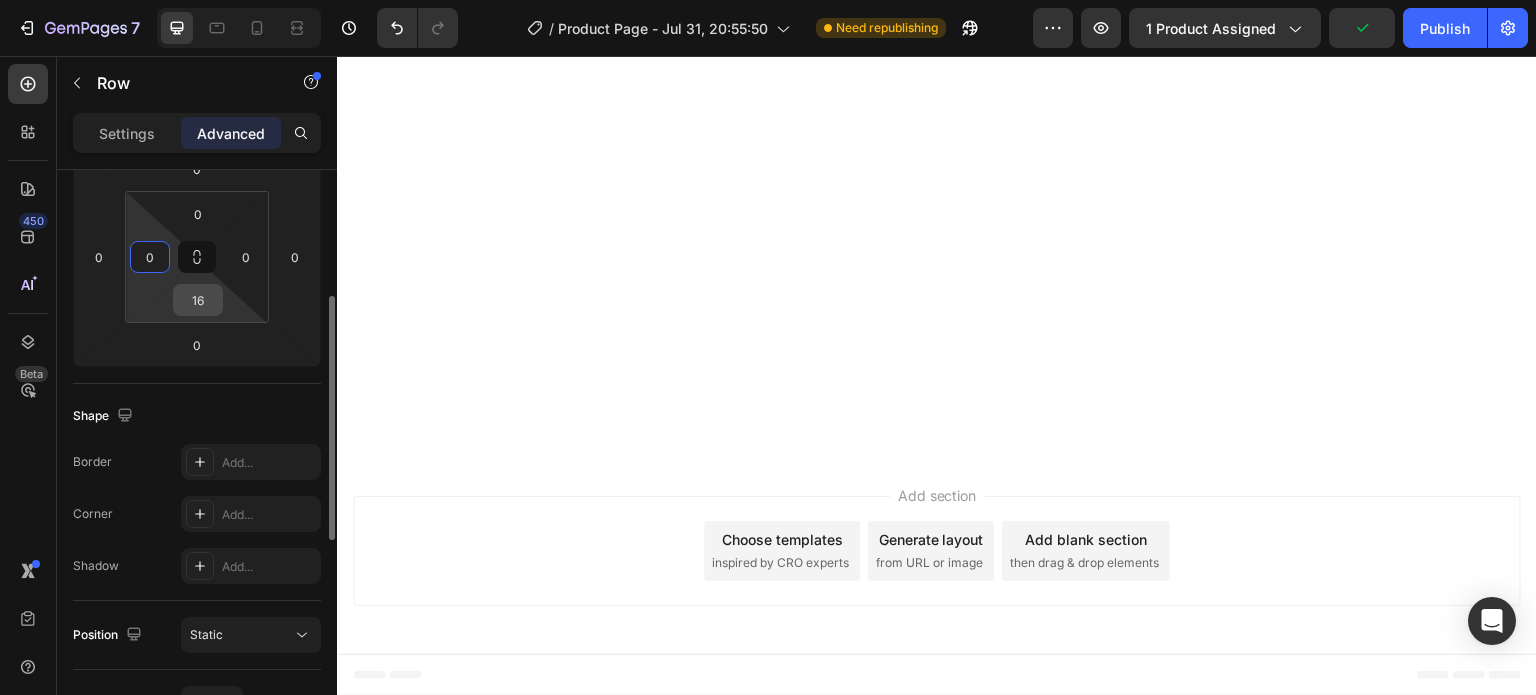 type on "0" 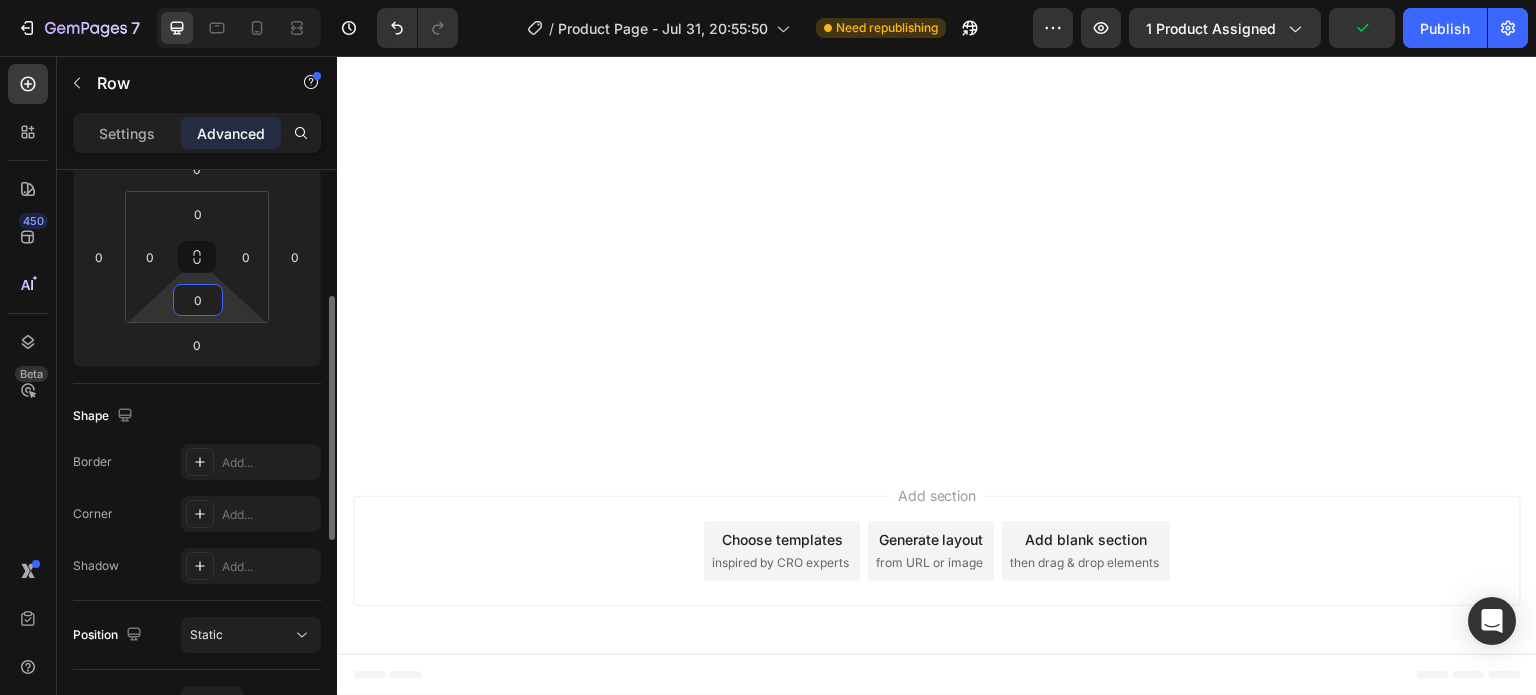 type on "0" 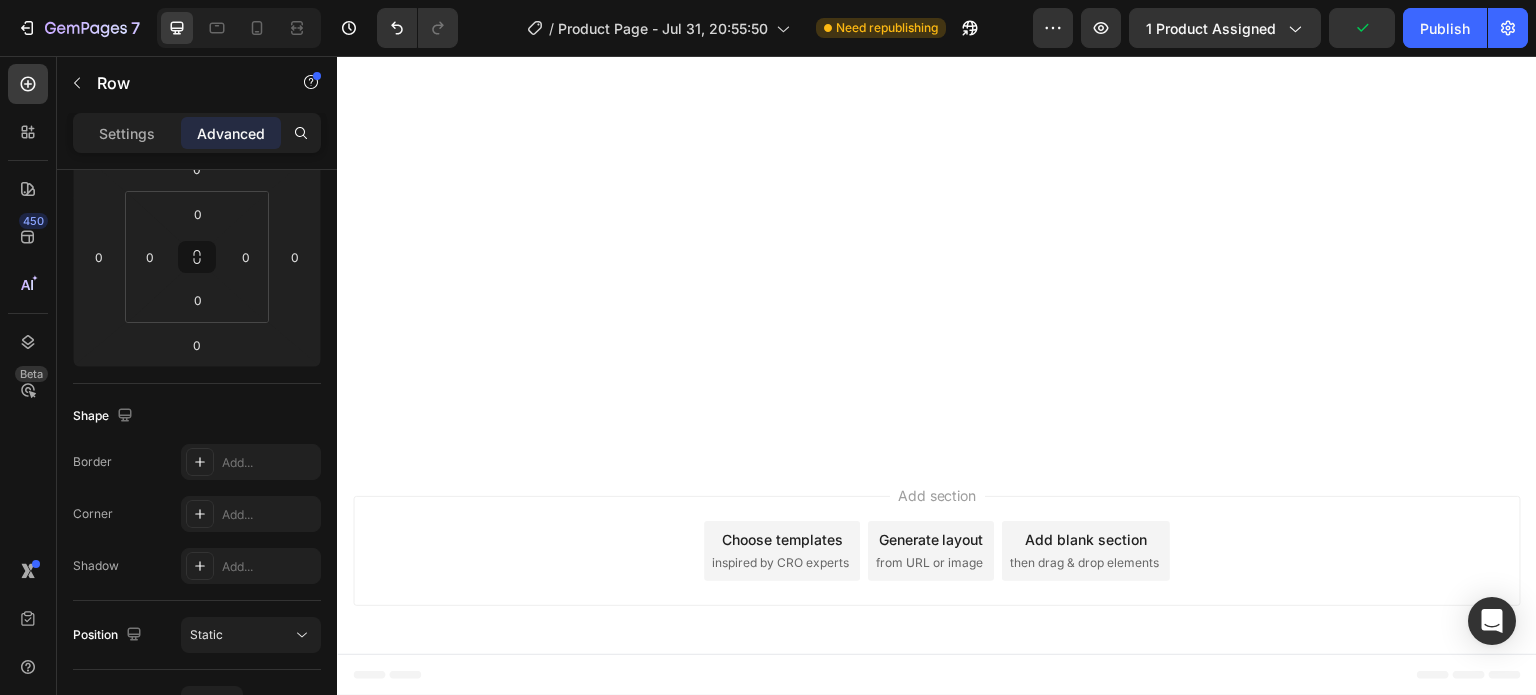 click on "Drop element here" at bounding box center (937, -1938) 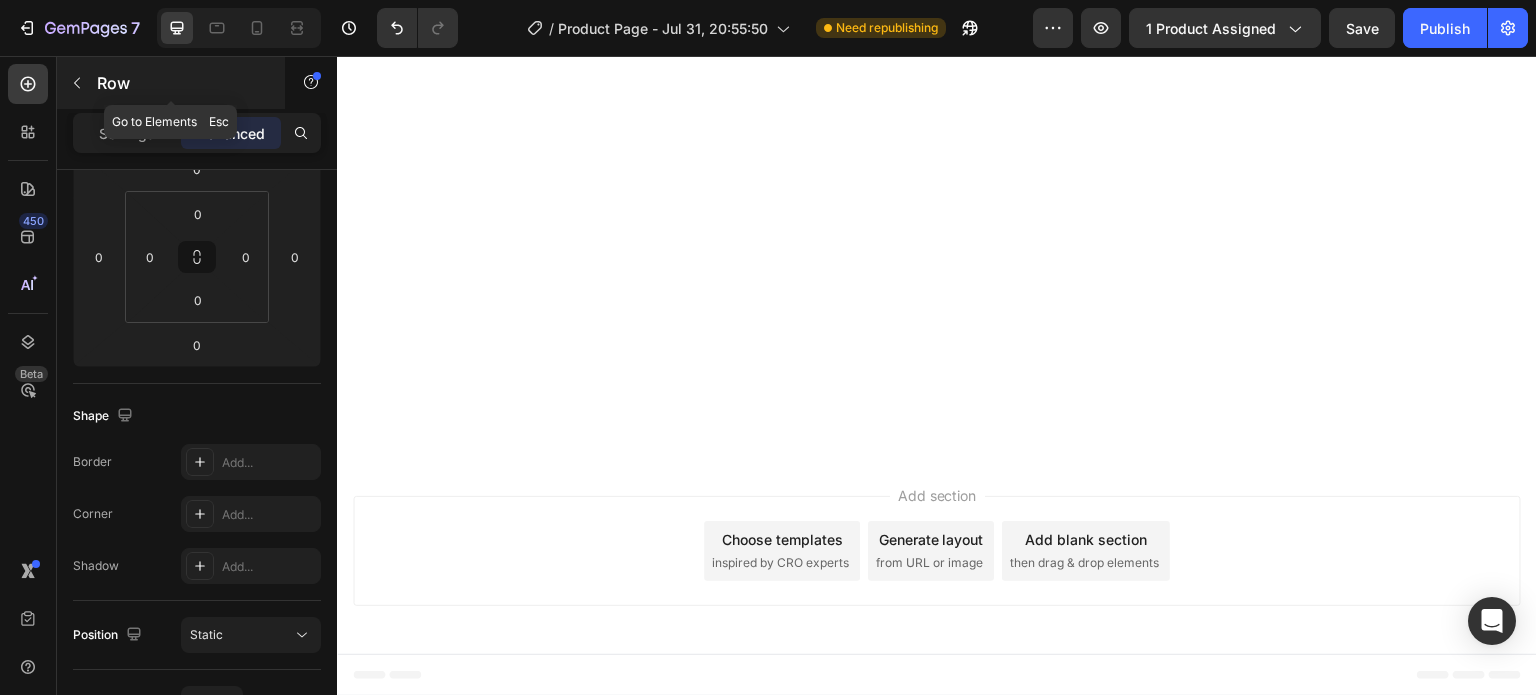 click 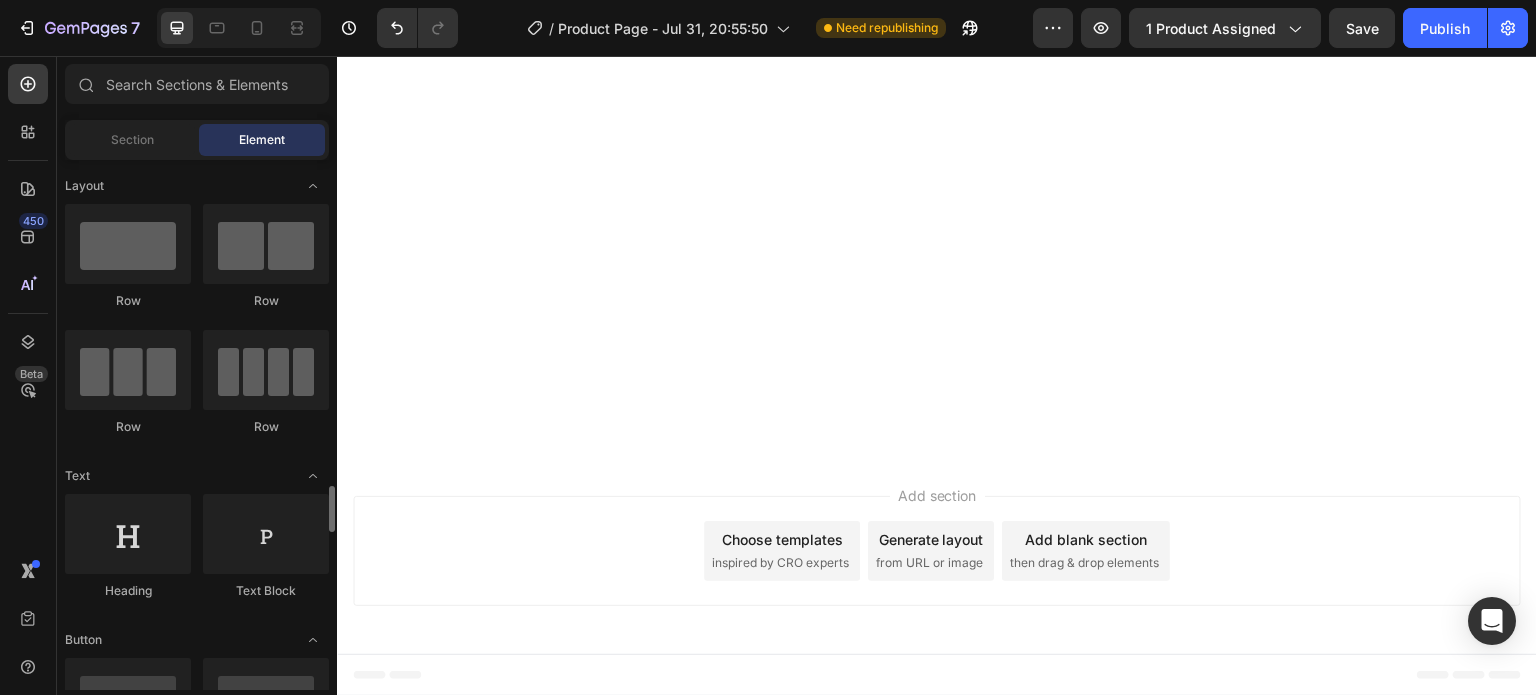 scroll, scrollTop: 400, scrollLeft: 0, axis: vertical 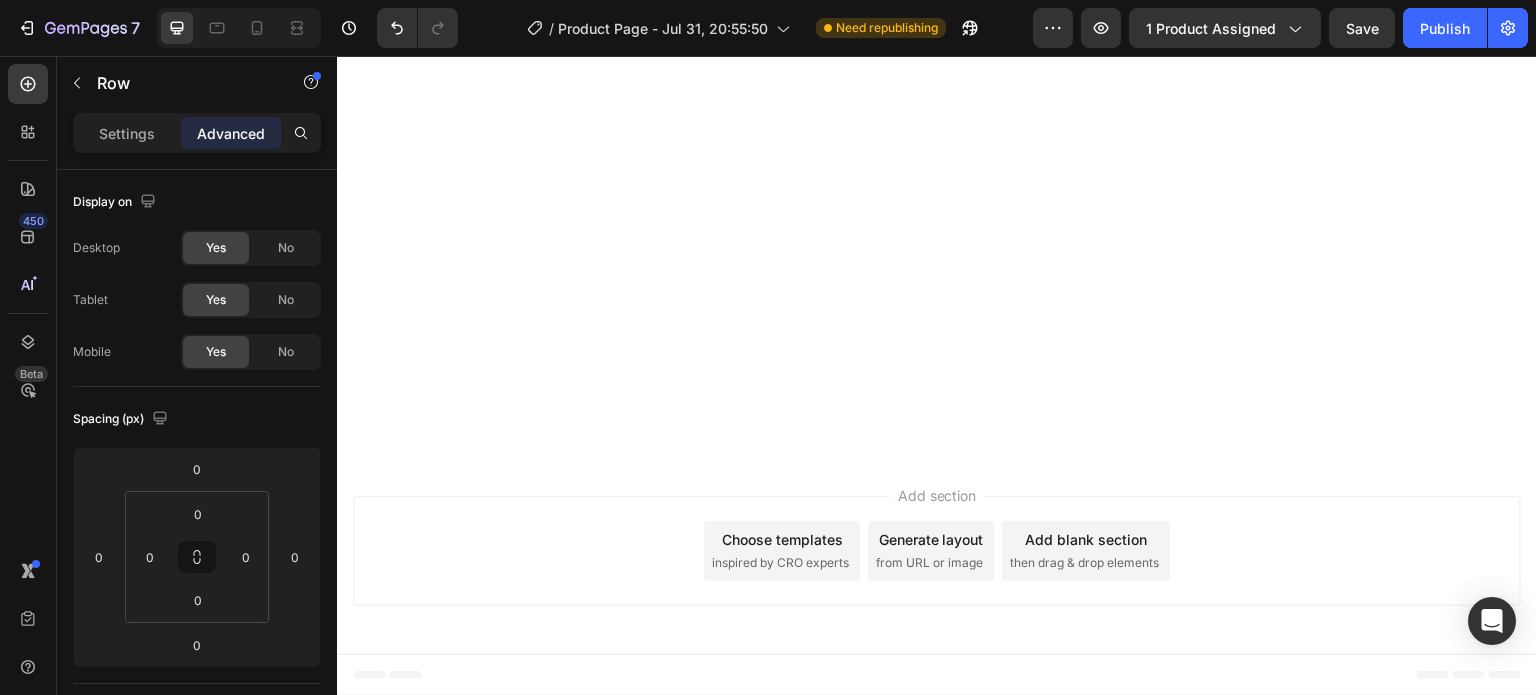 click on "Drop element here" at bounding box center [937, -1938] 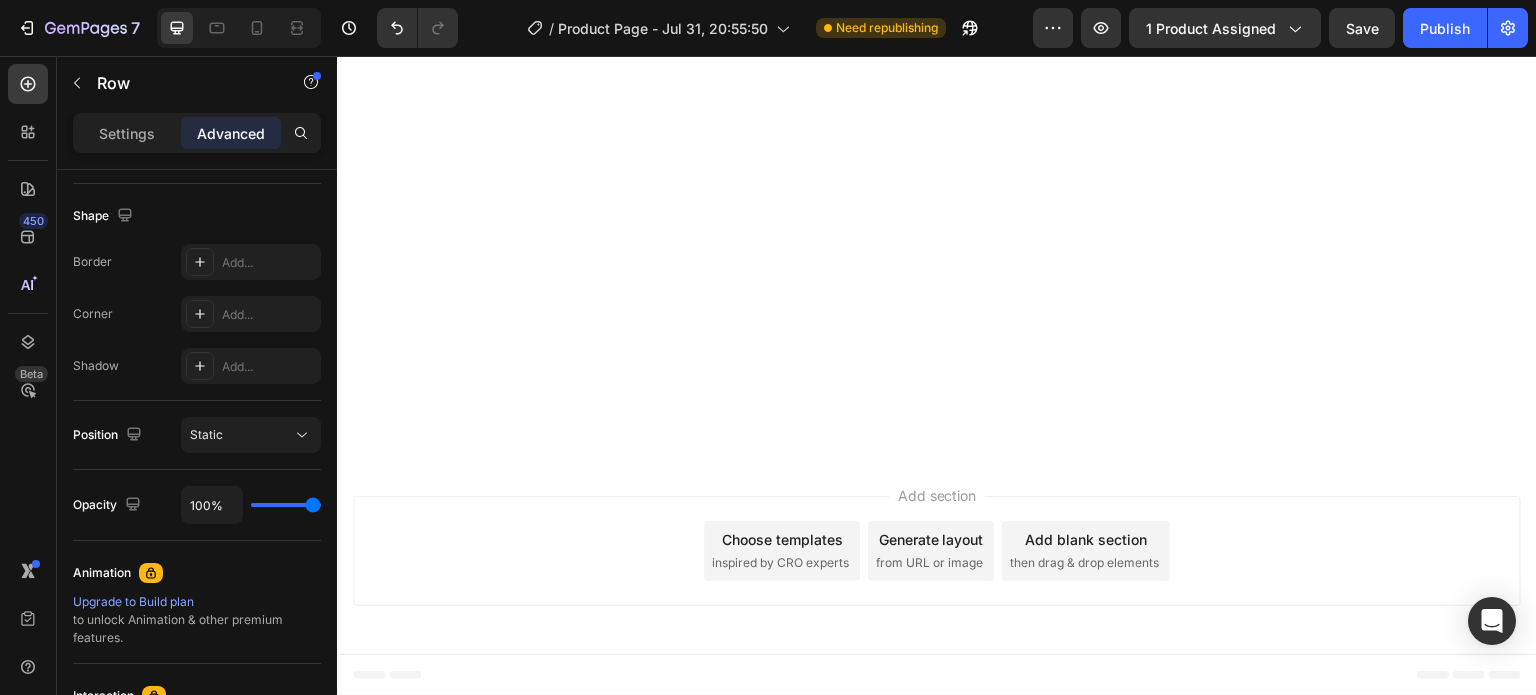 scroll, scrollTop: 804, scrollLeft: 0, axis: vertical 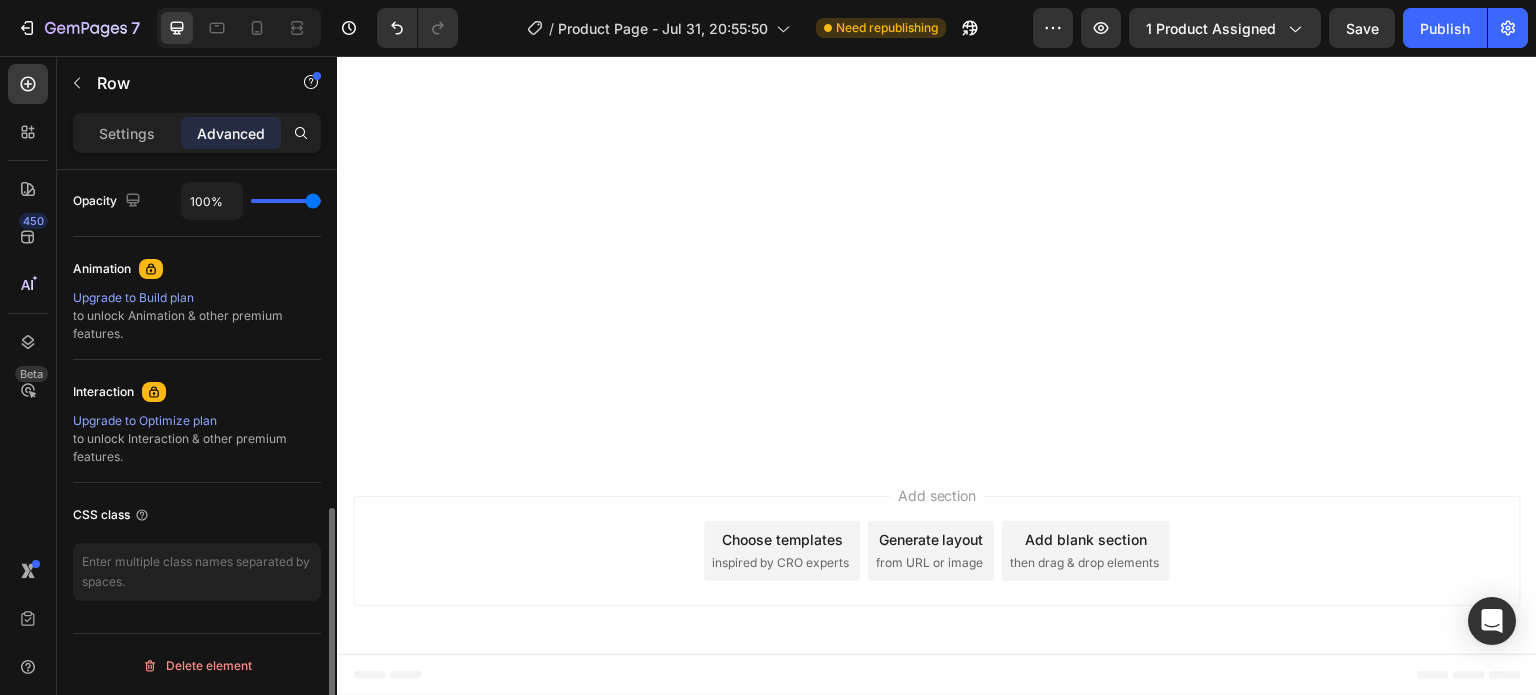 click on "Drop element here" at bounding box center (937, -1938) 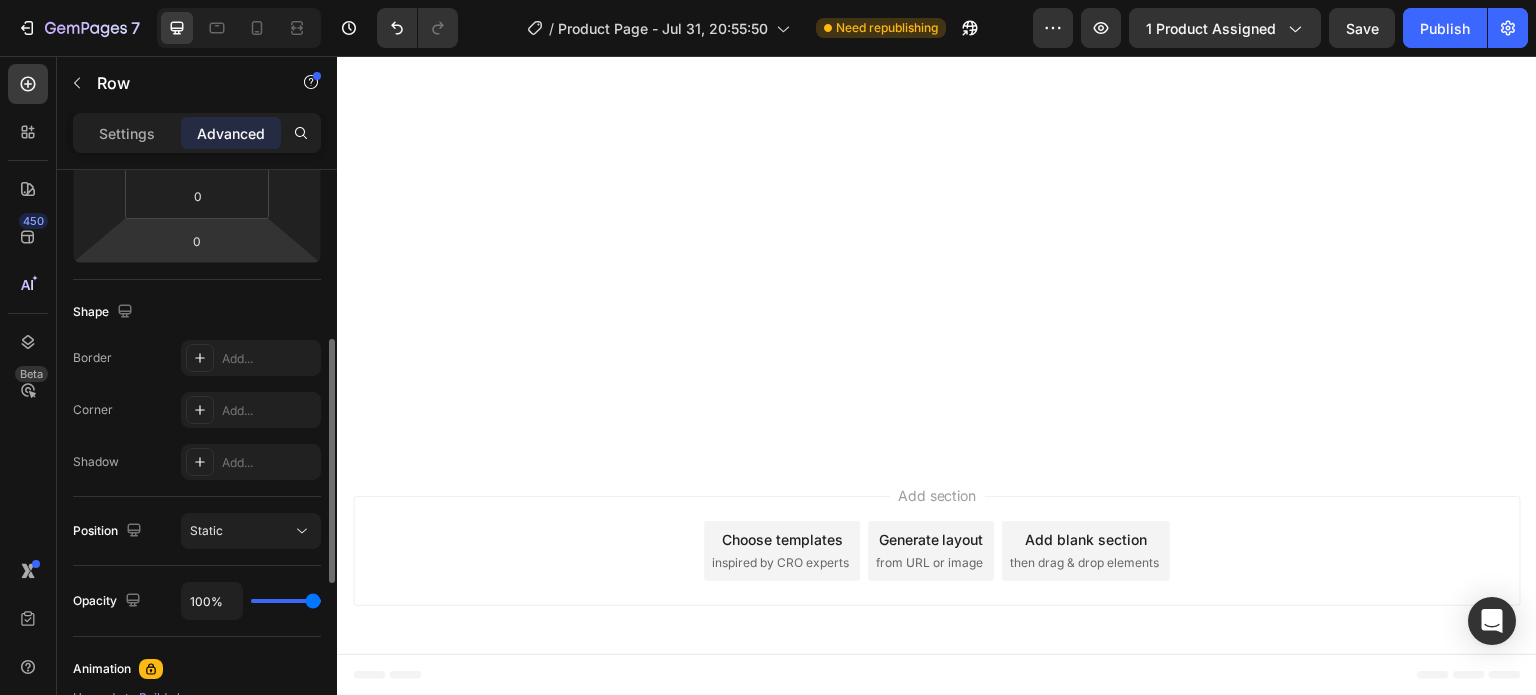 scroll, scrollTop: 204, scrollLeft: 0, axis: vertical 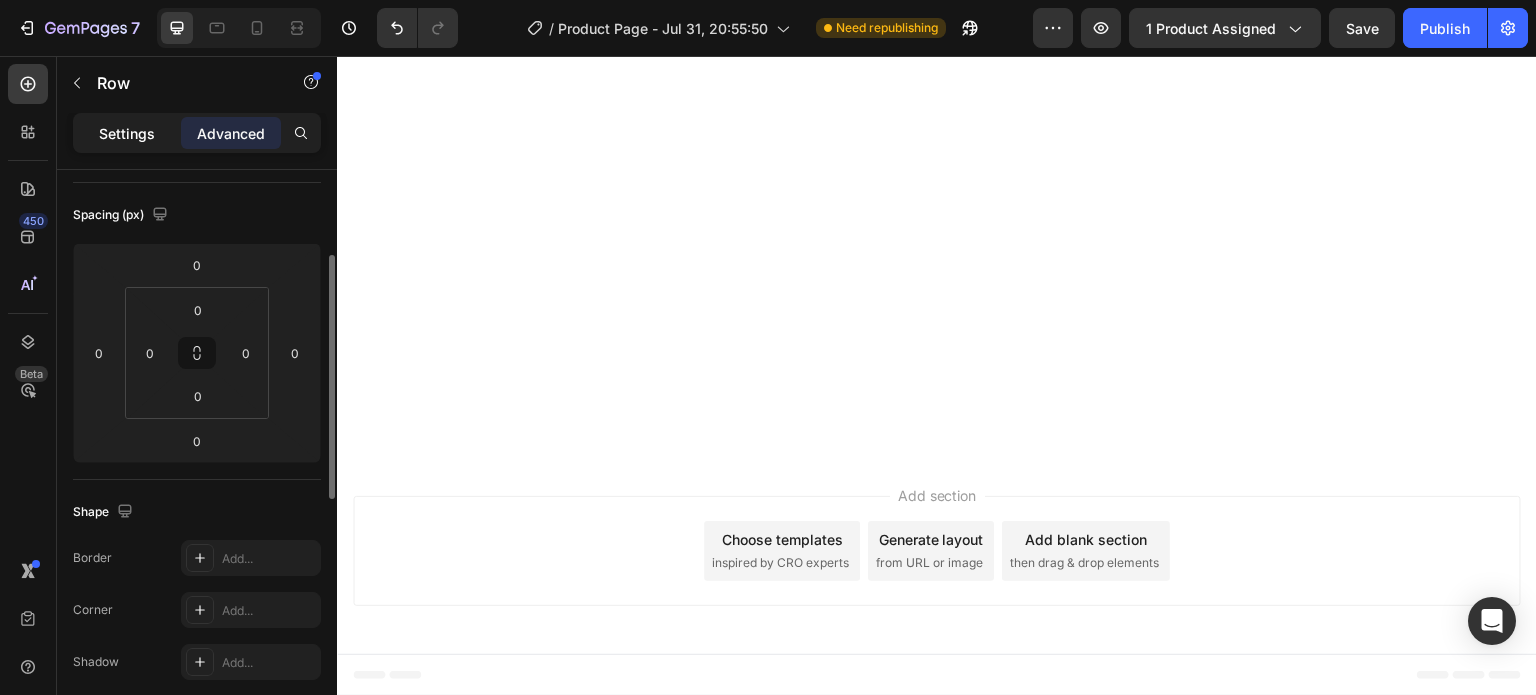 click on "Settings" at bounding box center [127, 133] 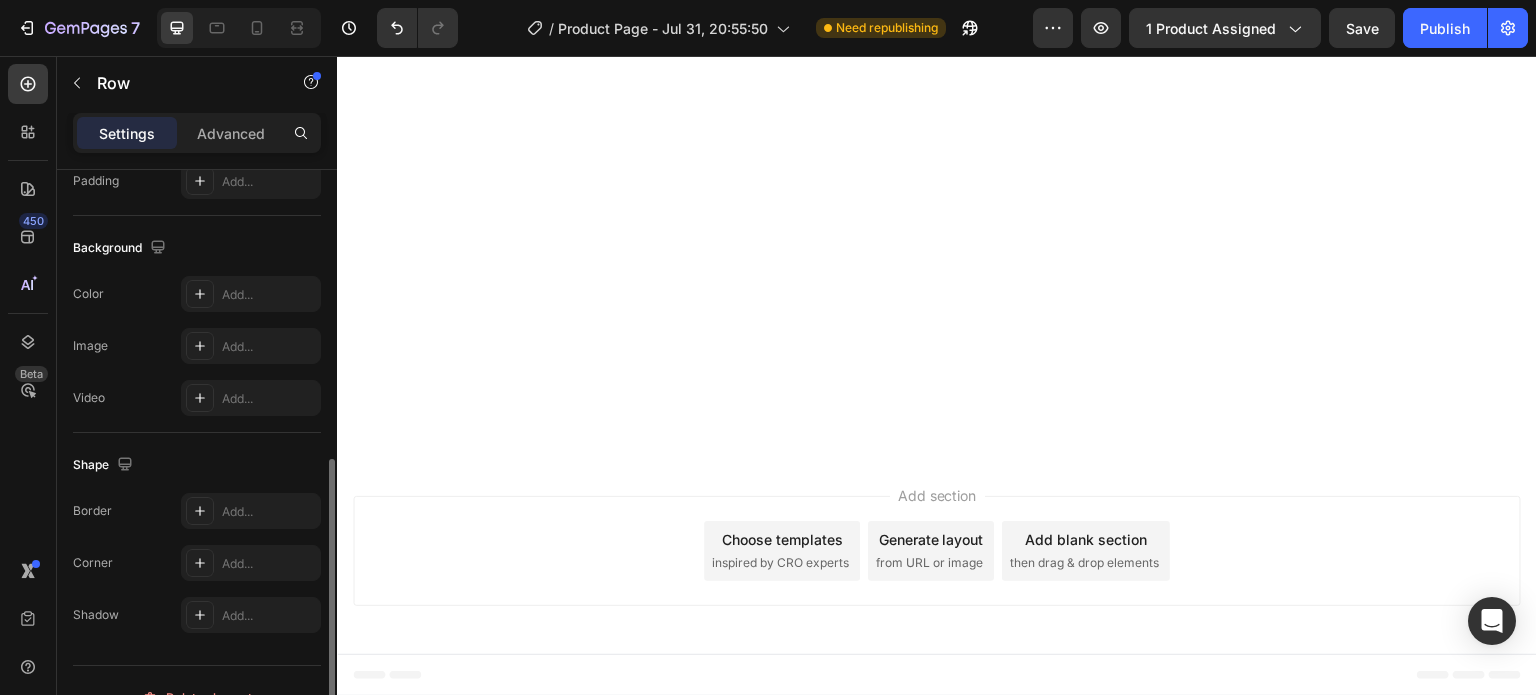 scroll, scrollTop: 636, scrollLeft: 0, axis: vertical 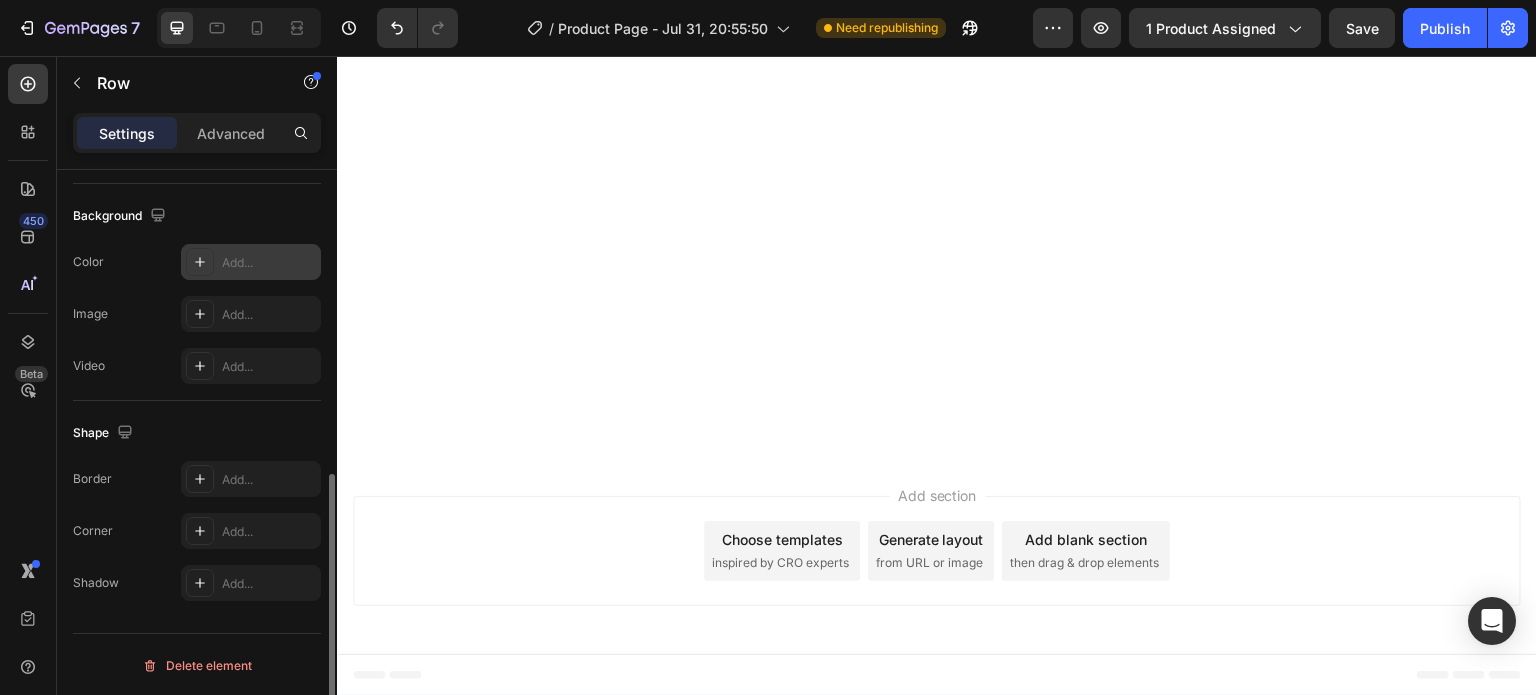 click on "Add..." at bounding box center (251, 262) 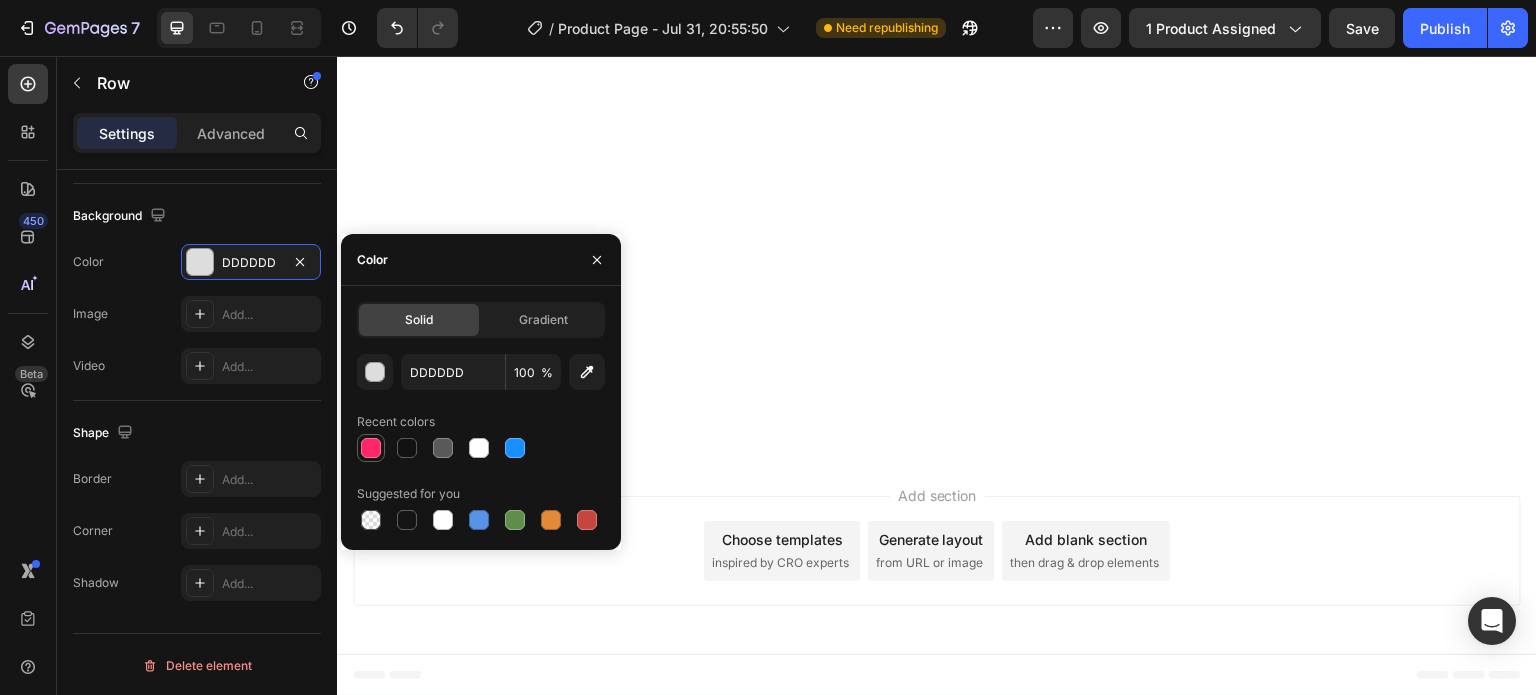 click at bounding box center [371, 448] 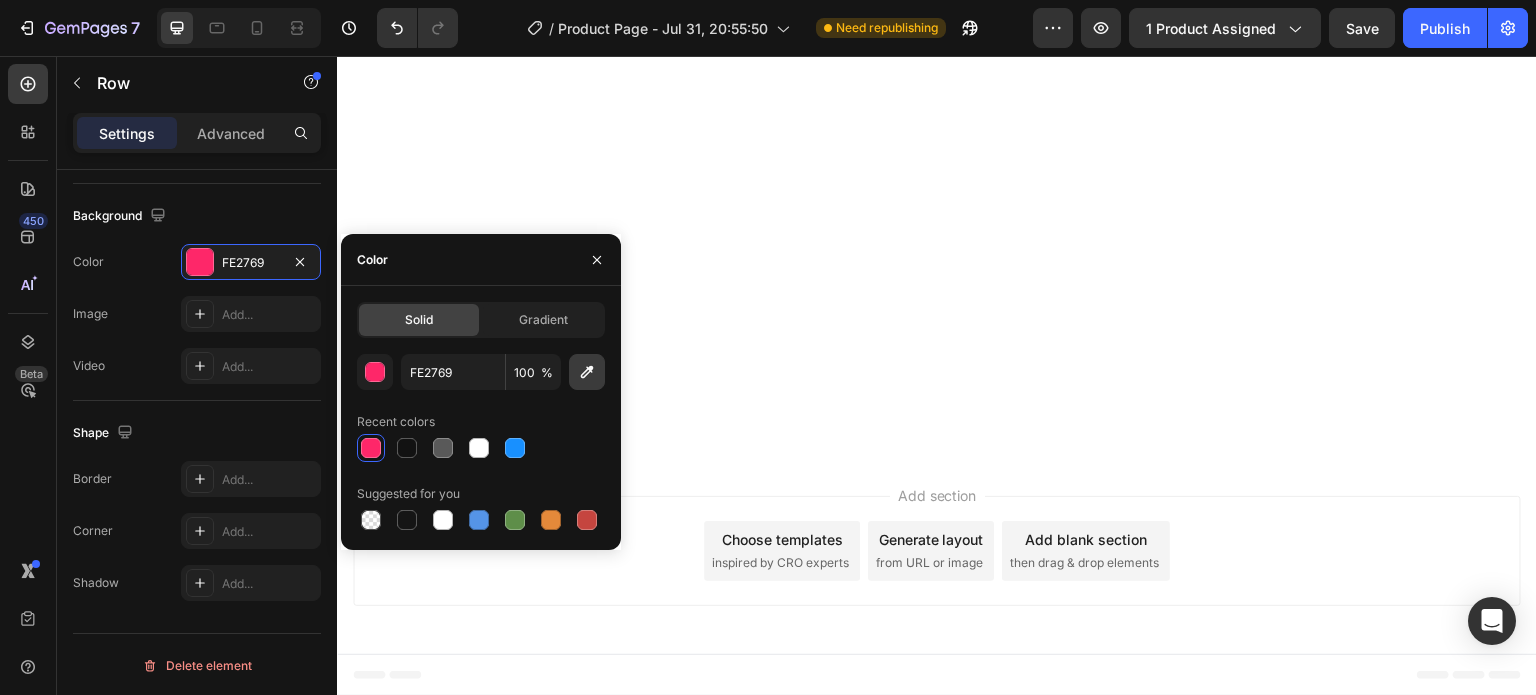 click 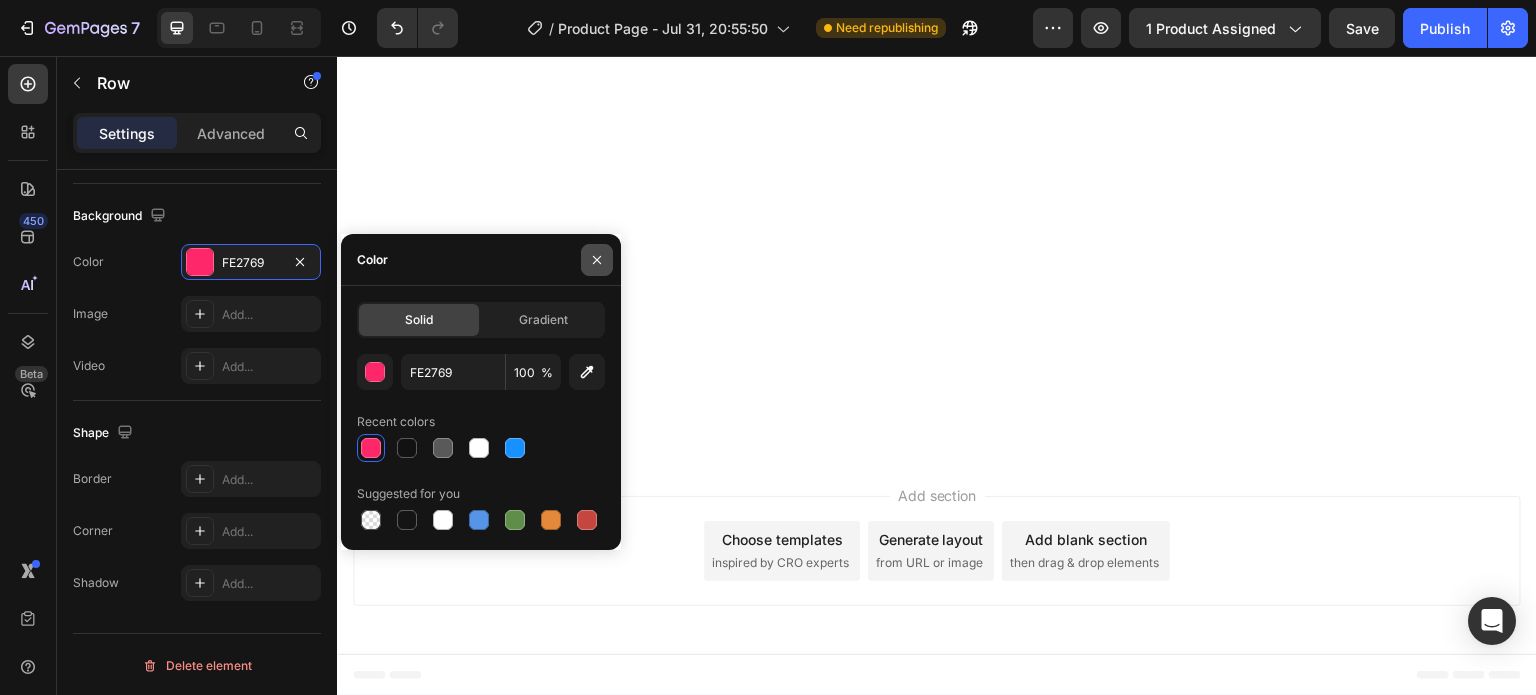 click 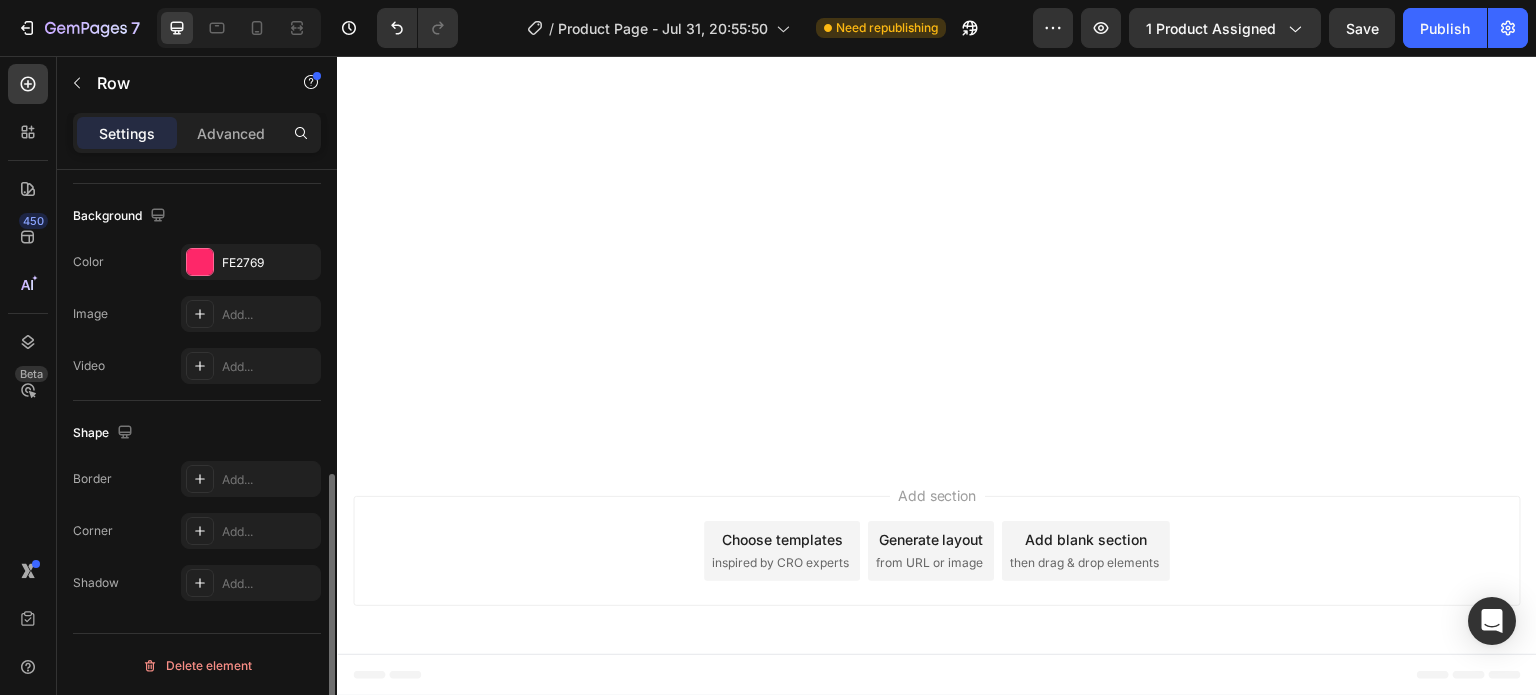 scroll, scrollTop: 236, scrollLeft: 0, axis: vertical 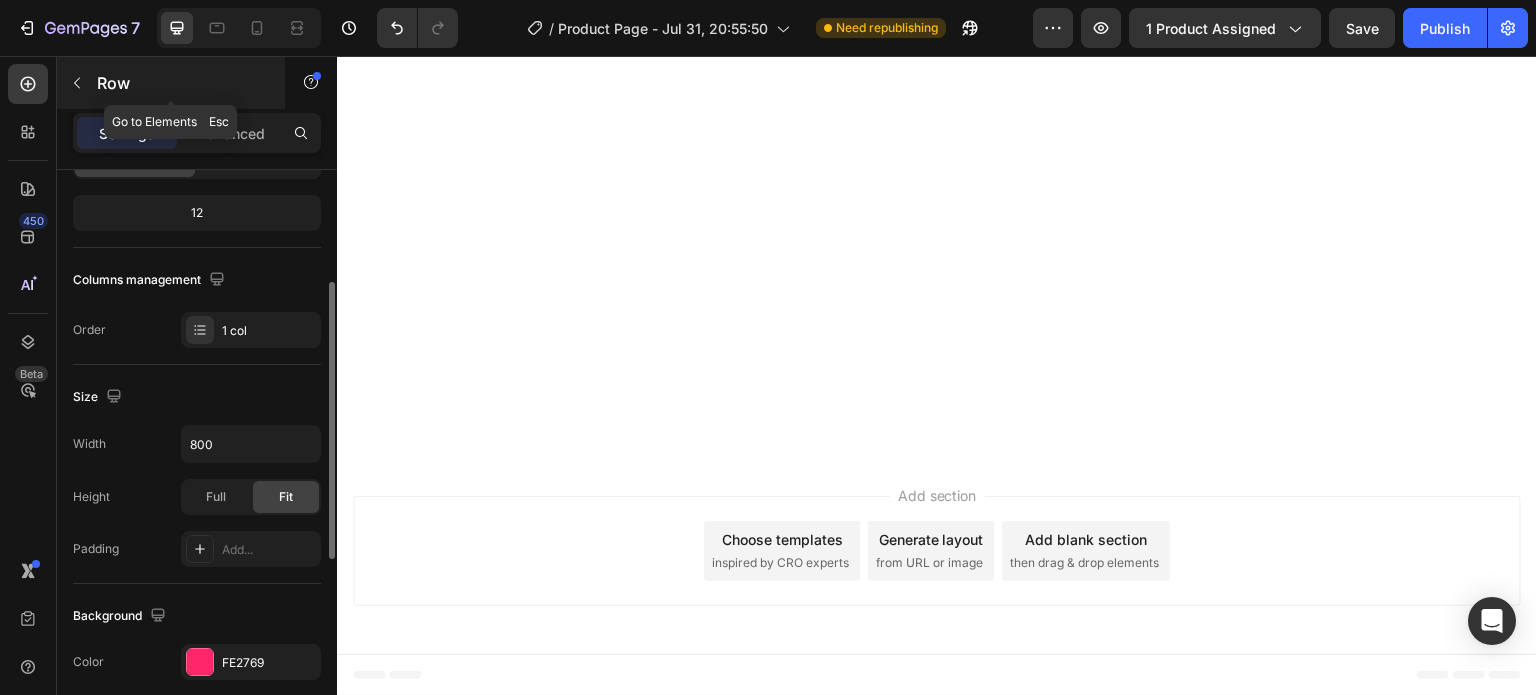 click at bounding box center [77, 83] 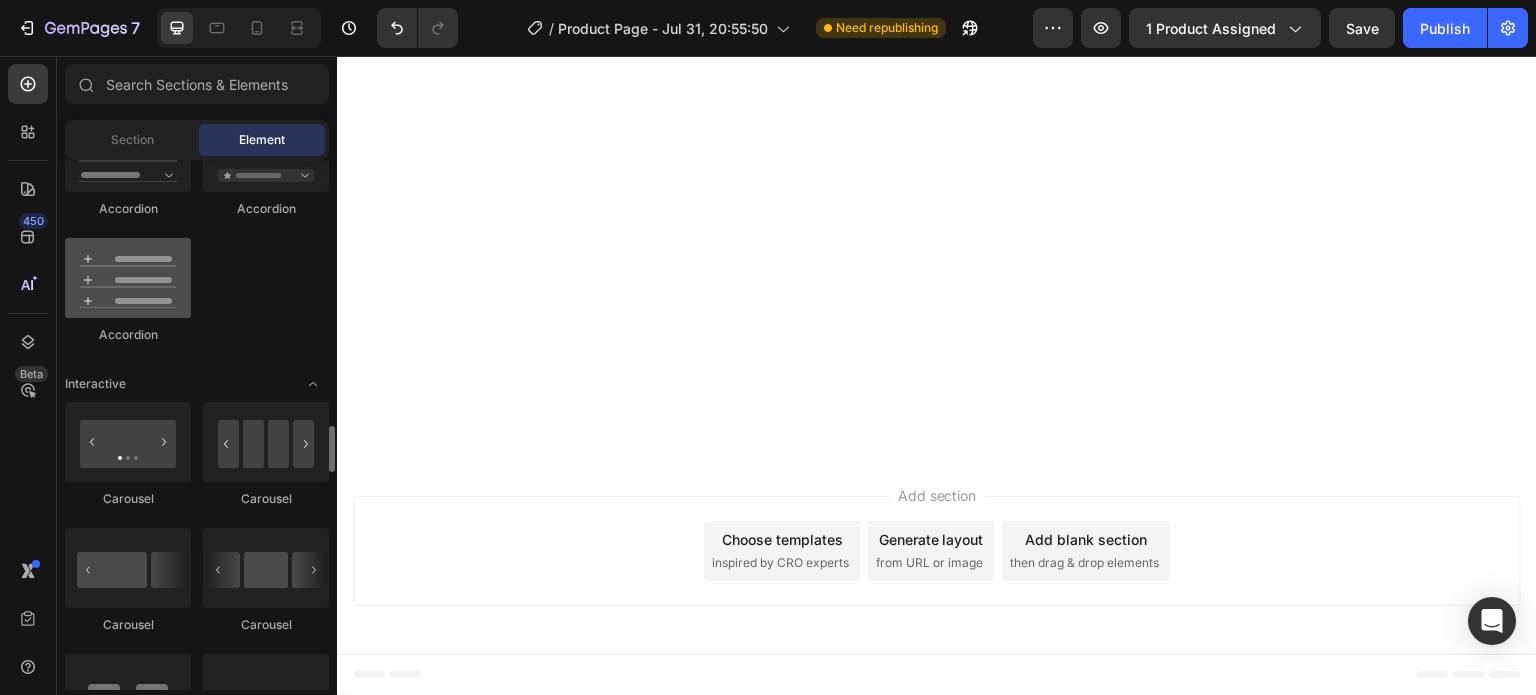 scroll, scrollTop: 1900, scrollLeft: 0, axis: vertical 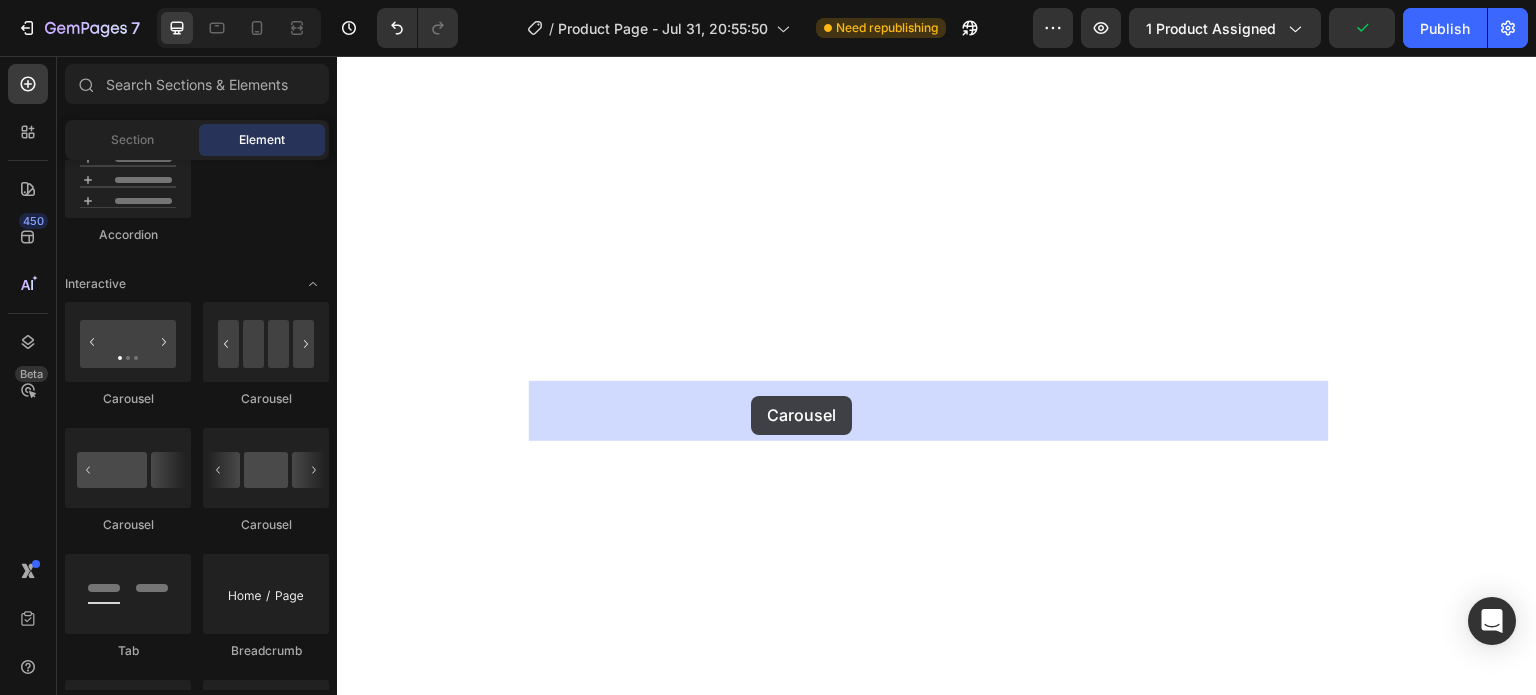 drag, startPoint x: 589, startPoint y: 535, endPoint x: 749, endPoint y: 396, distance: 211.94576 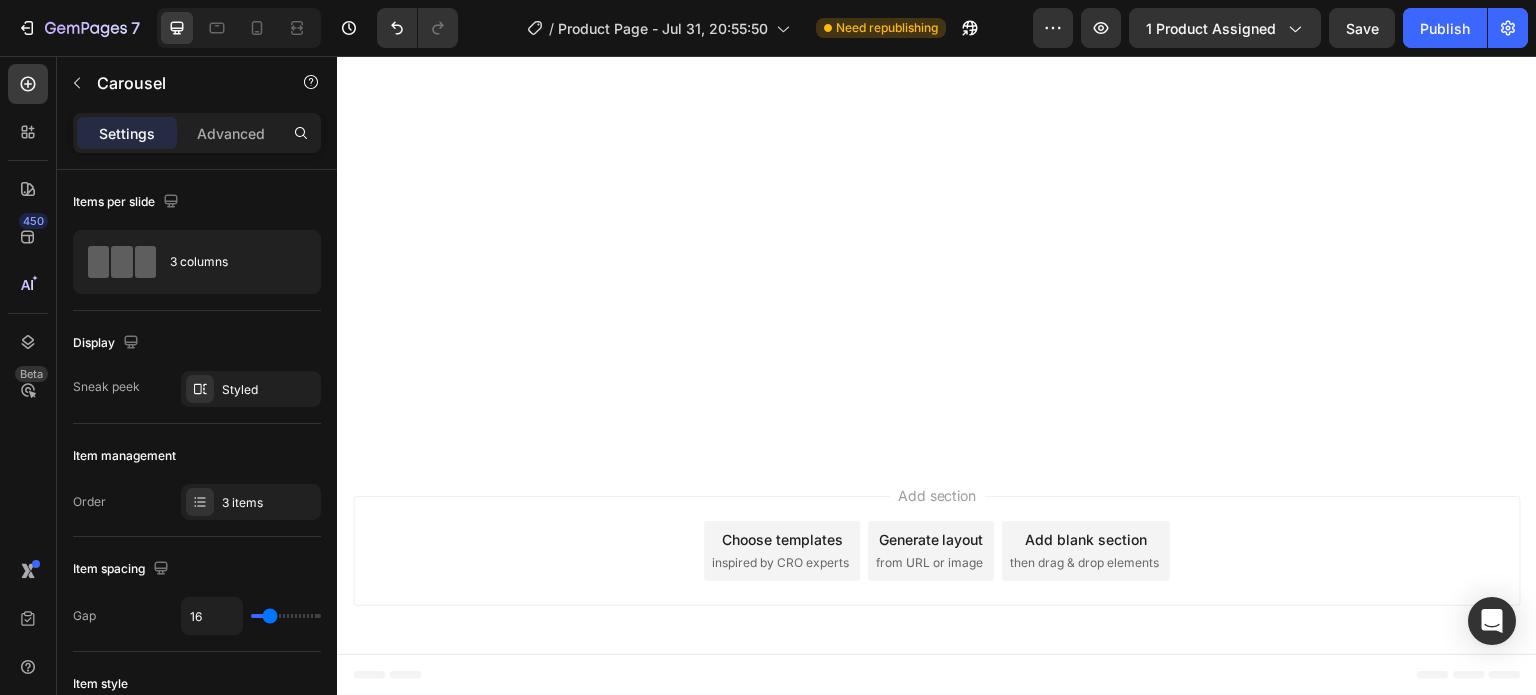 click on "Drop element here" at bounding box center (949, -1966) 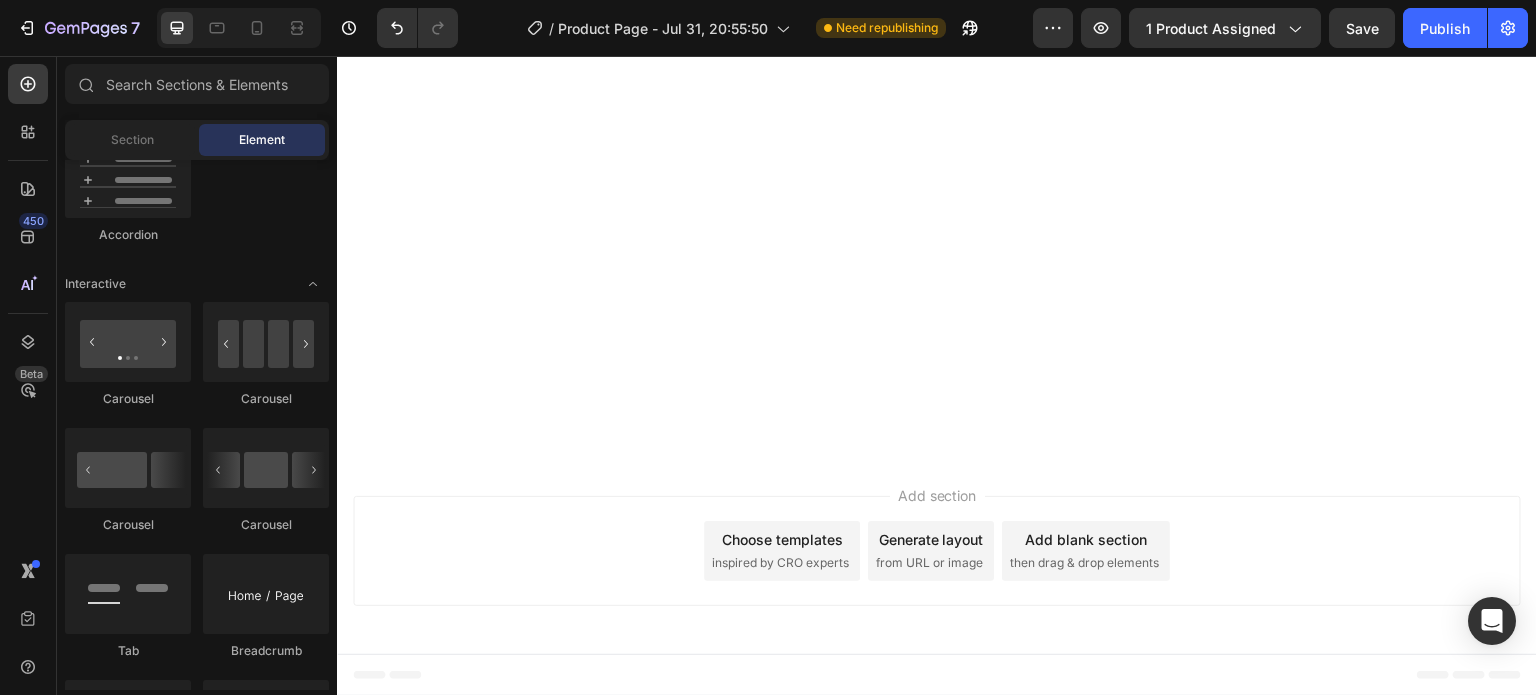 click on "Drop element here" at bounding box center [937, -1966] 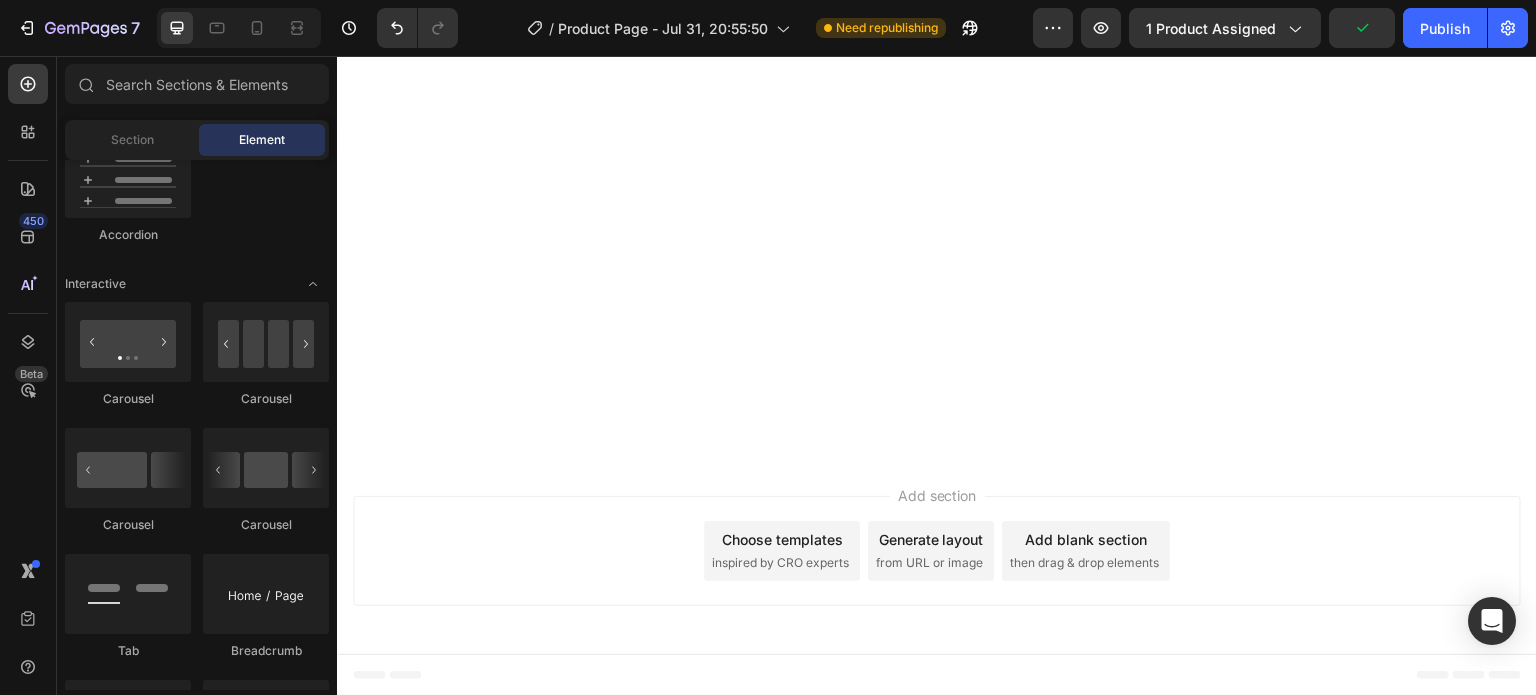 click on "Drop element here" at bounding box center (937, -1966) 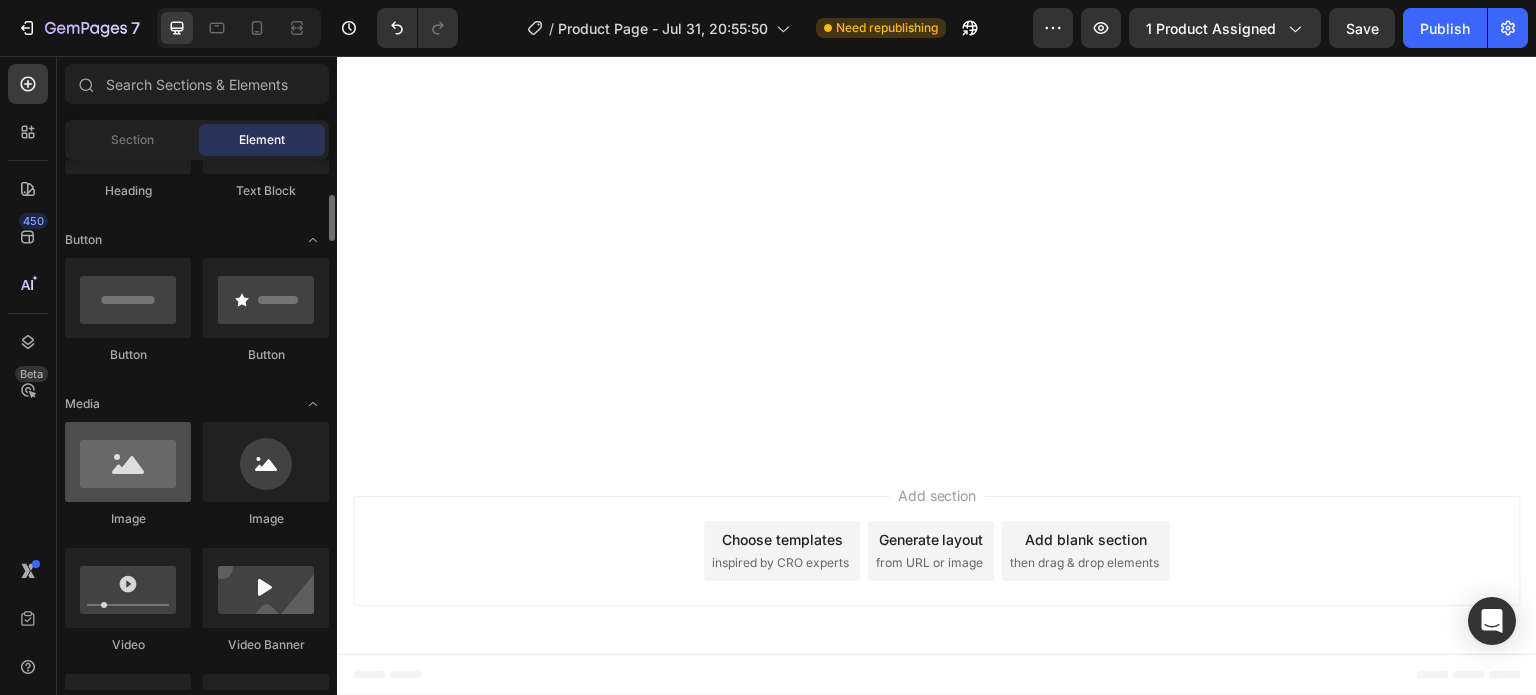 scroll, scrollTop: 500, scrollLeft: 0, axis: vertical 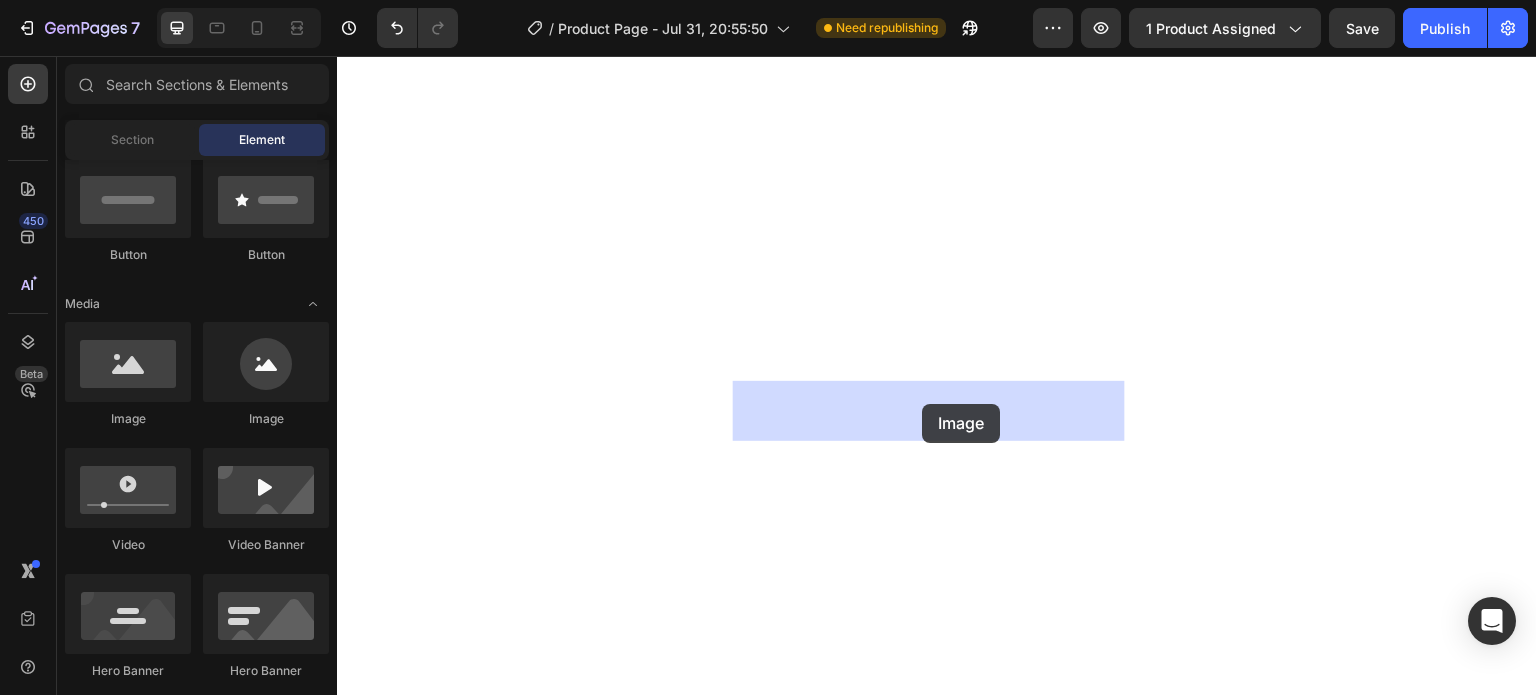 drag, startPoint x: 451, startPoint y: 402, endPoint x: 922, endPoint y: 404, distance: 471.00424 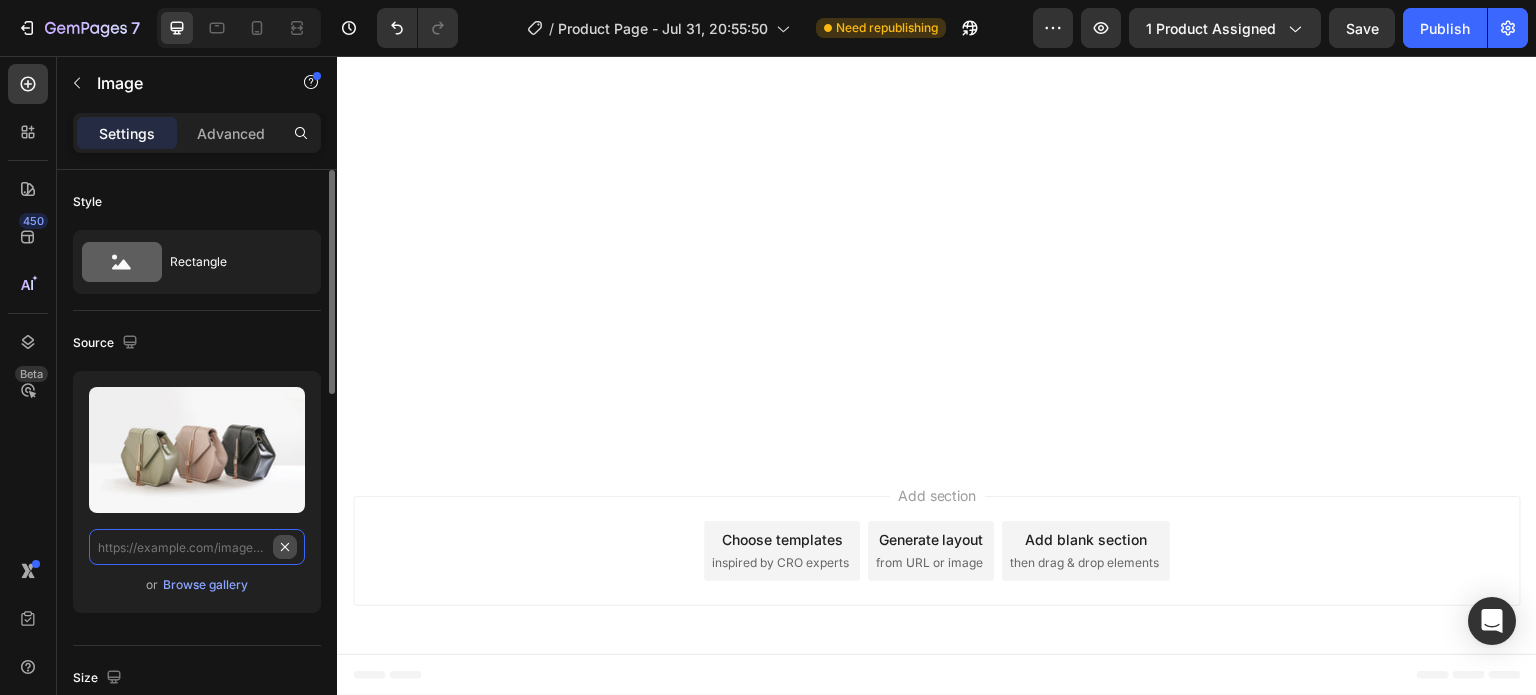 scroll, scrollTop: 0, scrollLeft: 0, axis: both 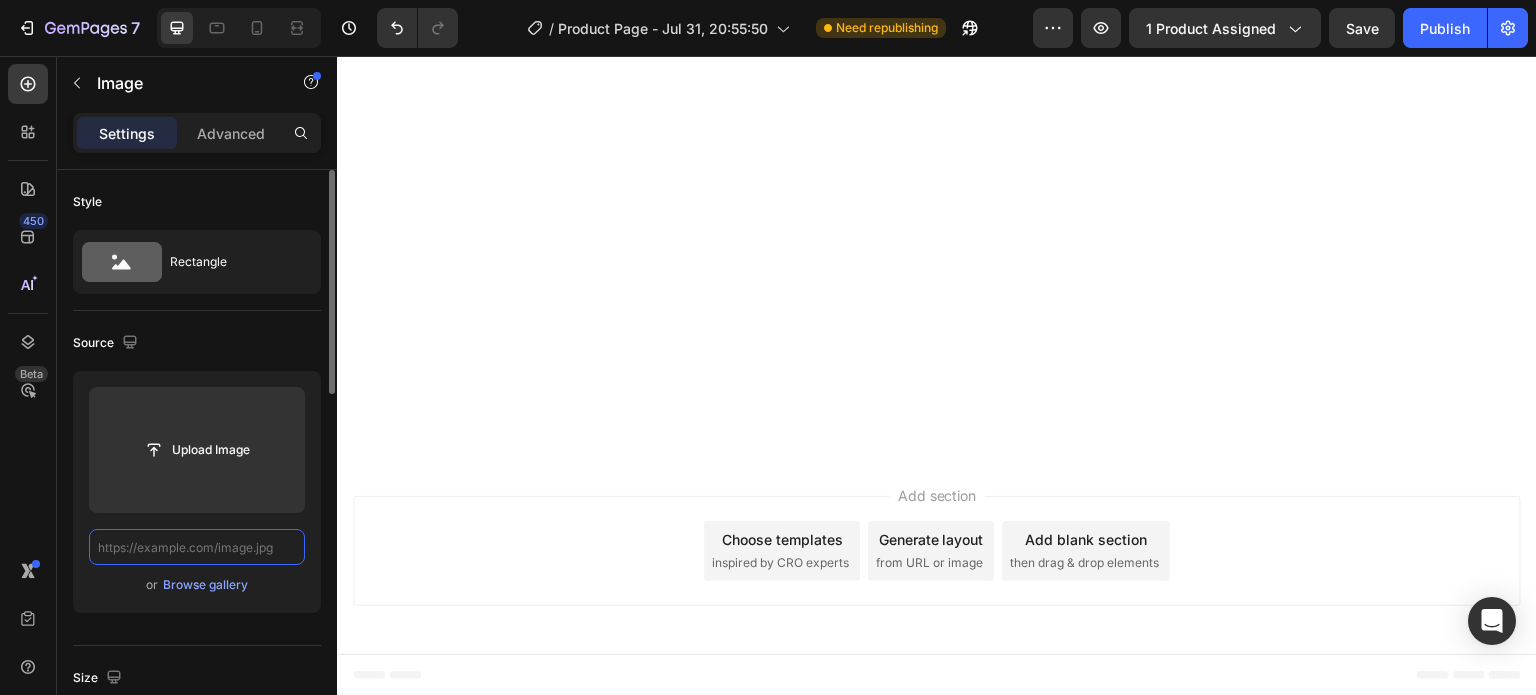 click at bounding box center (197, 547) 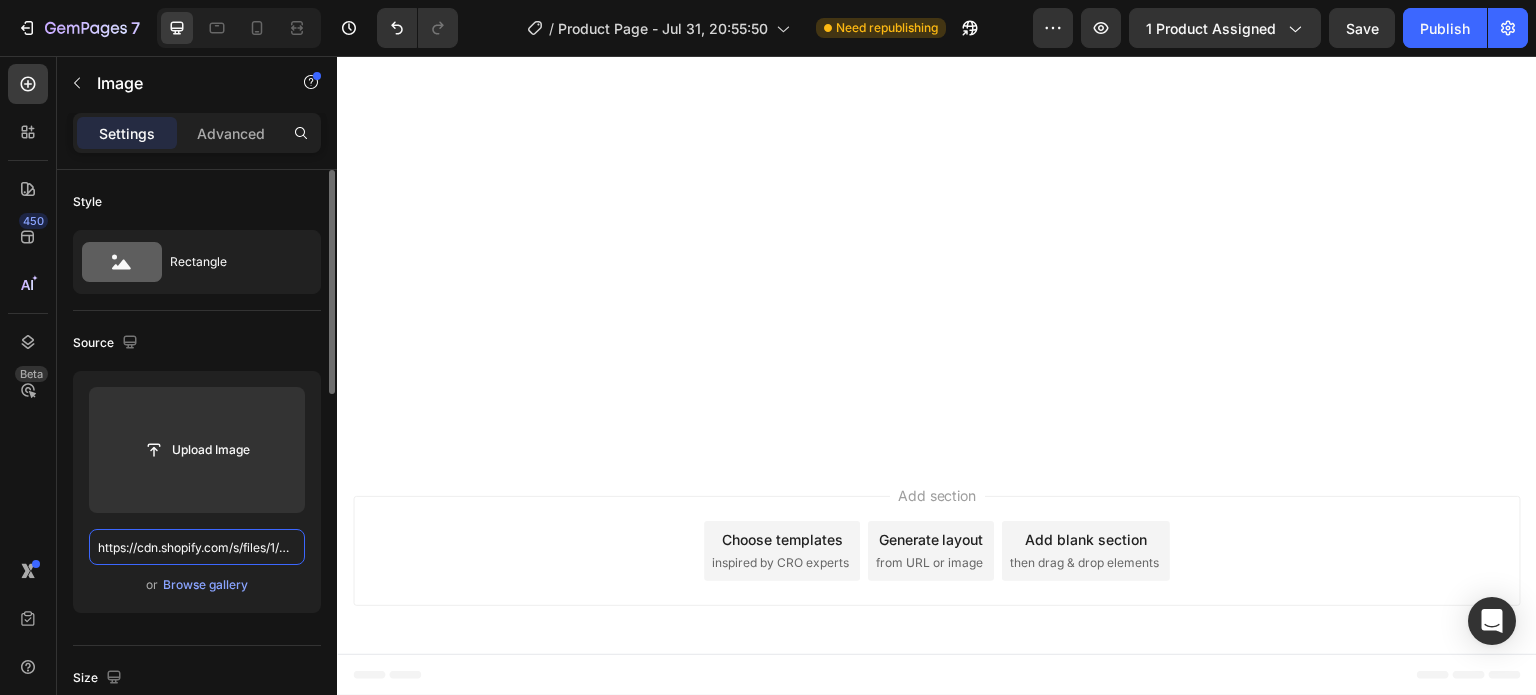 scroll, scrollTop: 0, scrollLeft: 629, axis: horizontal 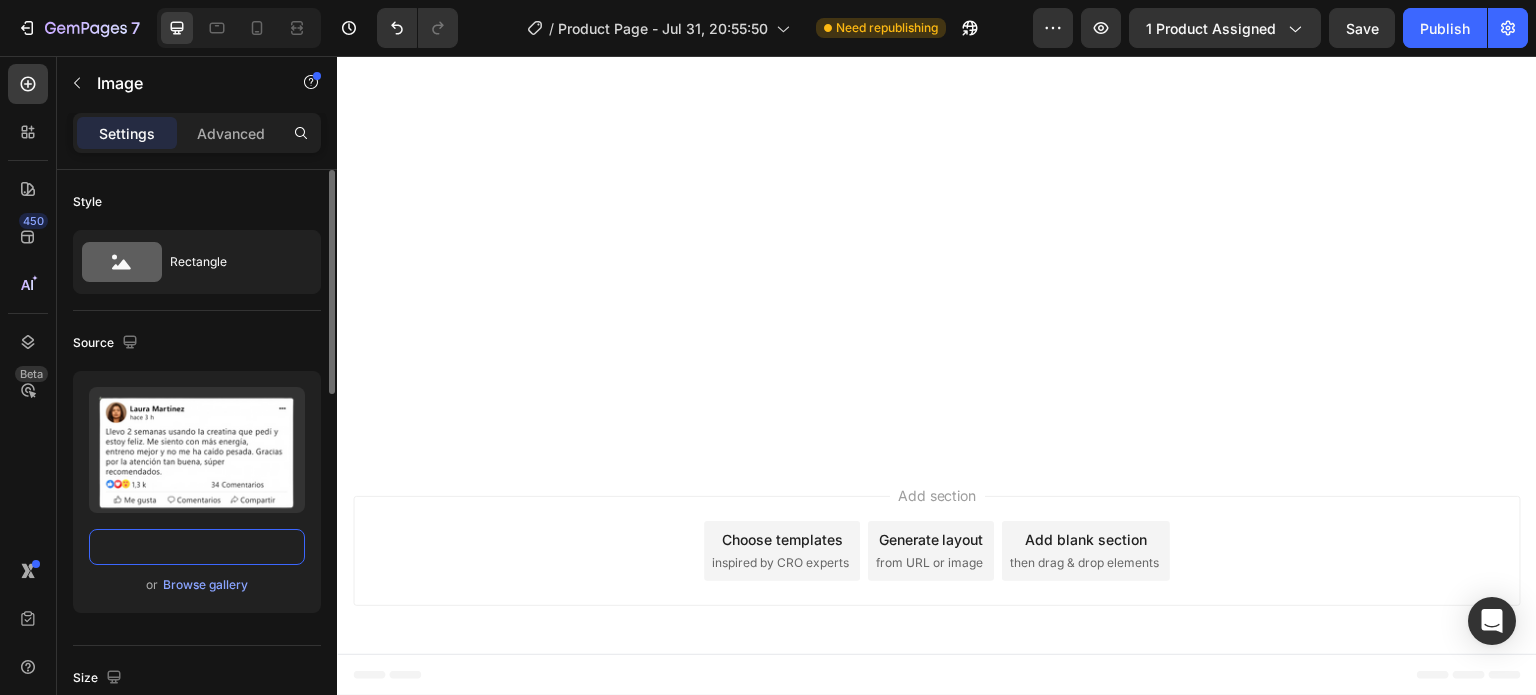 type on "https://cdn.shopify.com/s/files/1/0939/6492/7285/files/82e54dbc-ad57-4420-984d-521c30992f2c-removebg-preview.png?v=1754086339" 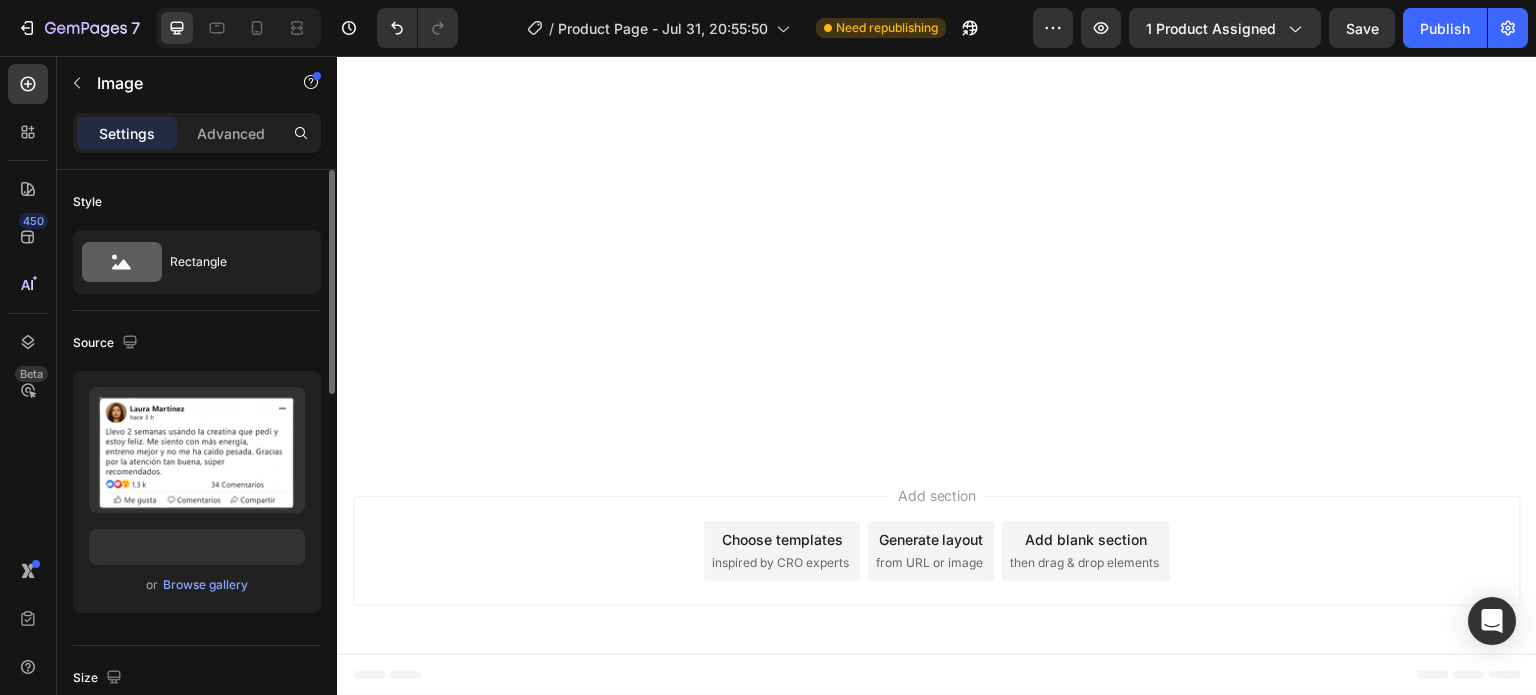 click on "Source Upload Image https://cdn.shopify.com/s/files/1/0939/6492/7285/files/82e54dbc-ad57-4420-984d-521c30992f2c-removebg-preview.png?v=1754086339 or  Browse gallery" 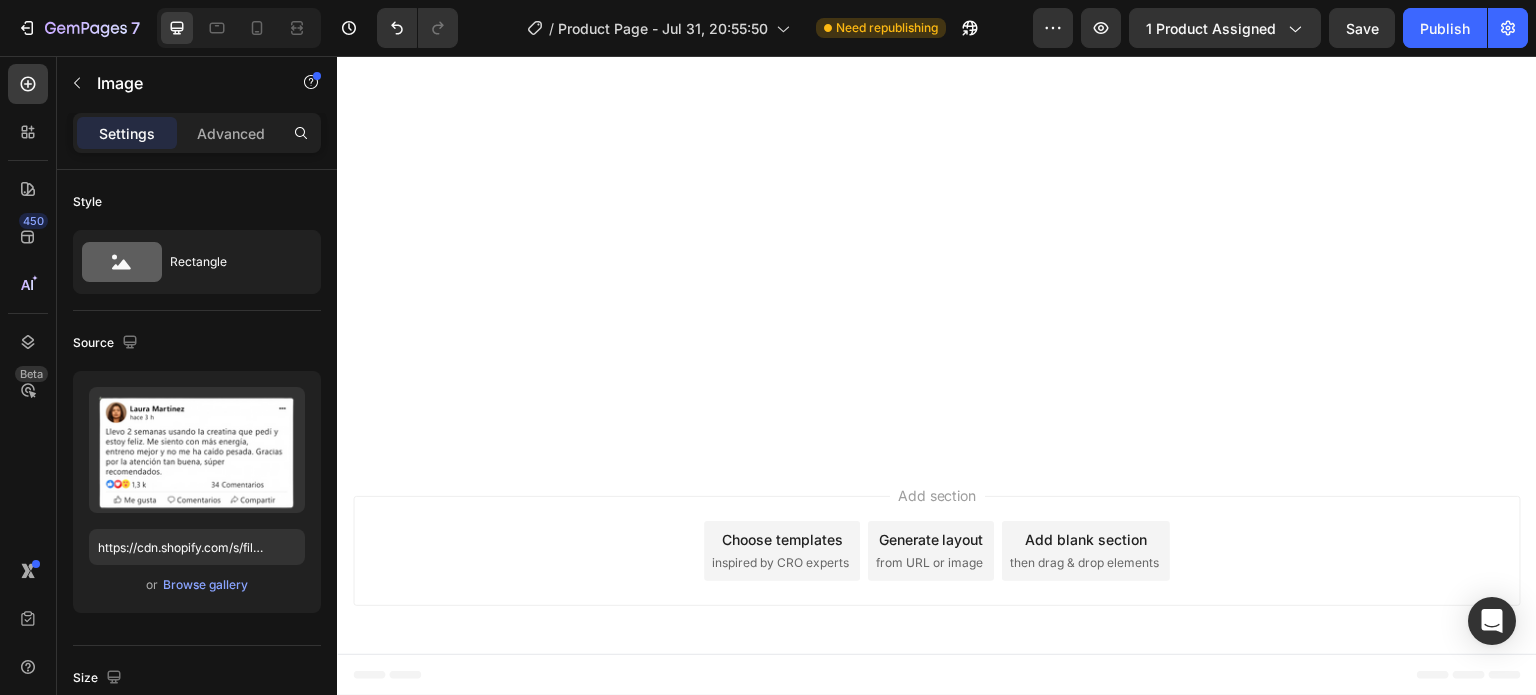 click on "Settings Advanced" at bounding box center [197, 133] 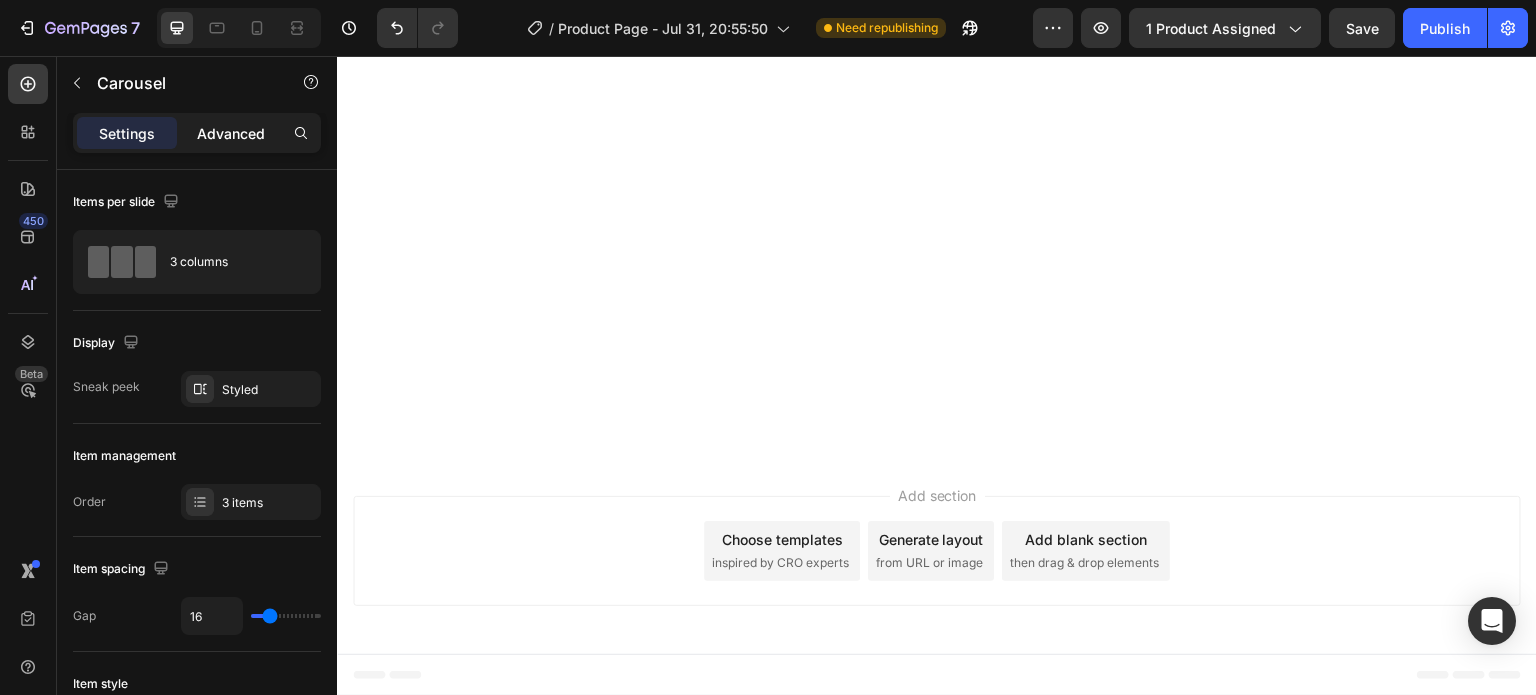 click on "Advanced" 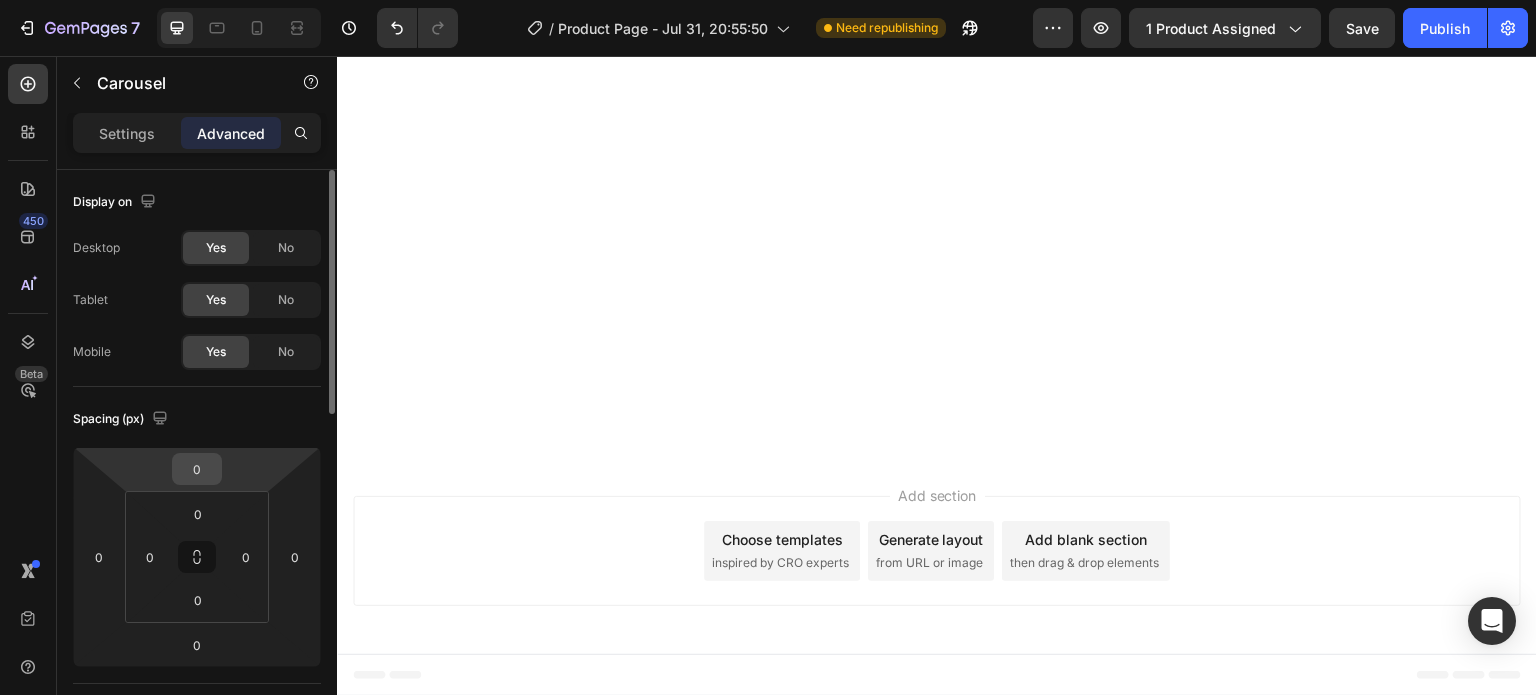 click on "0" at bounding box center [197, 469] 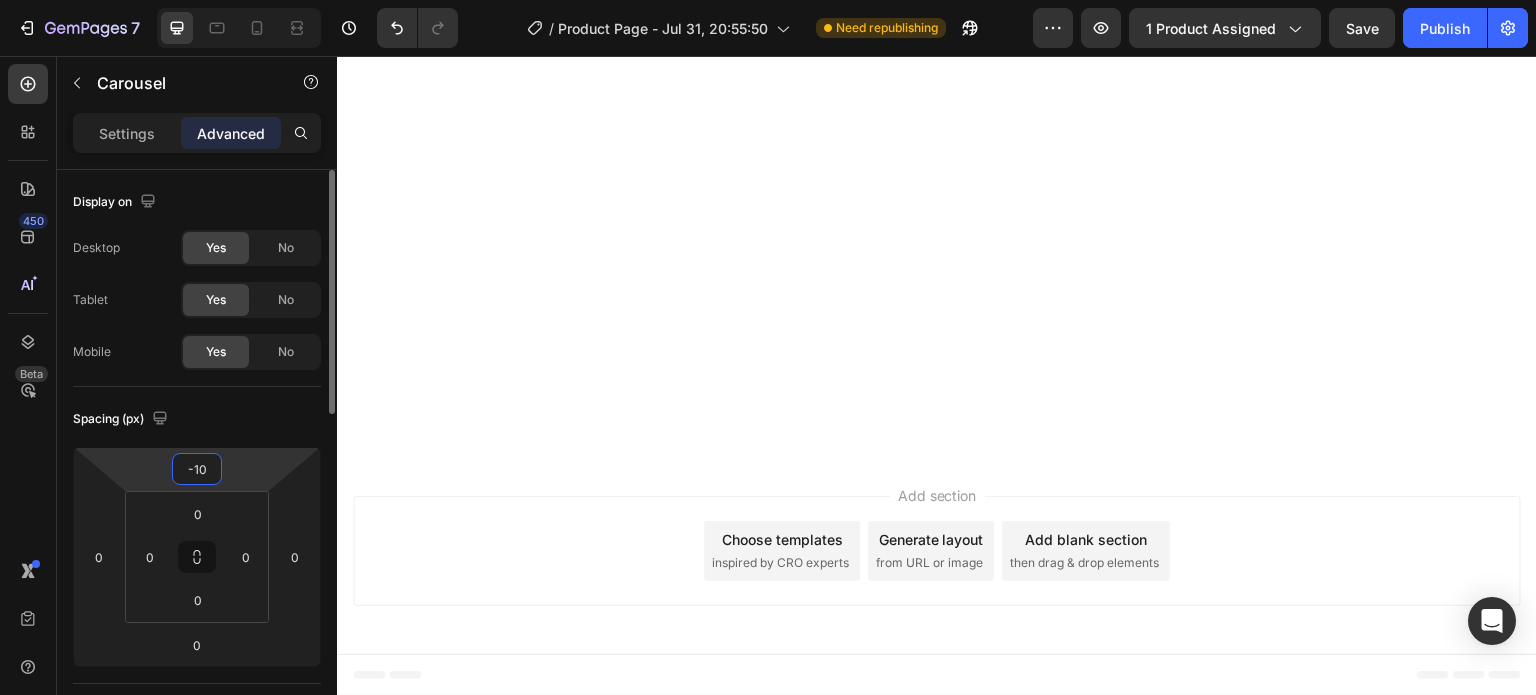click on "-10" at bounding box center [197, 469] 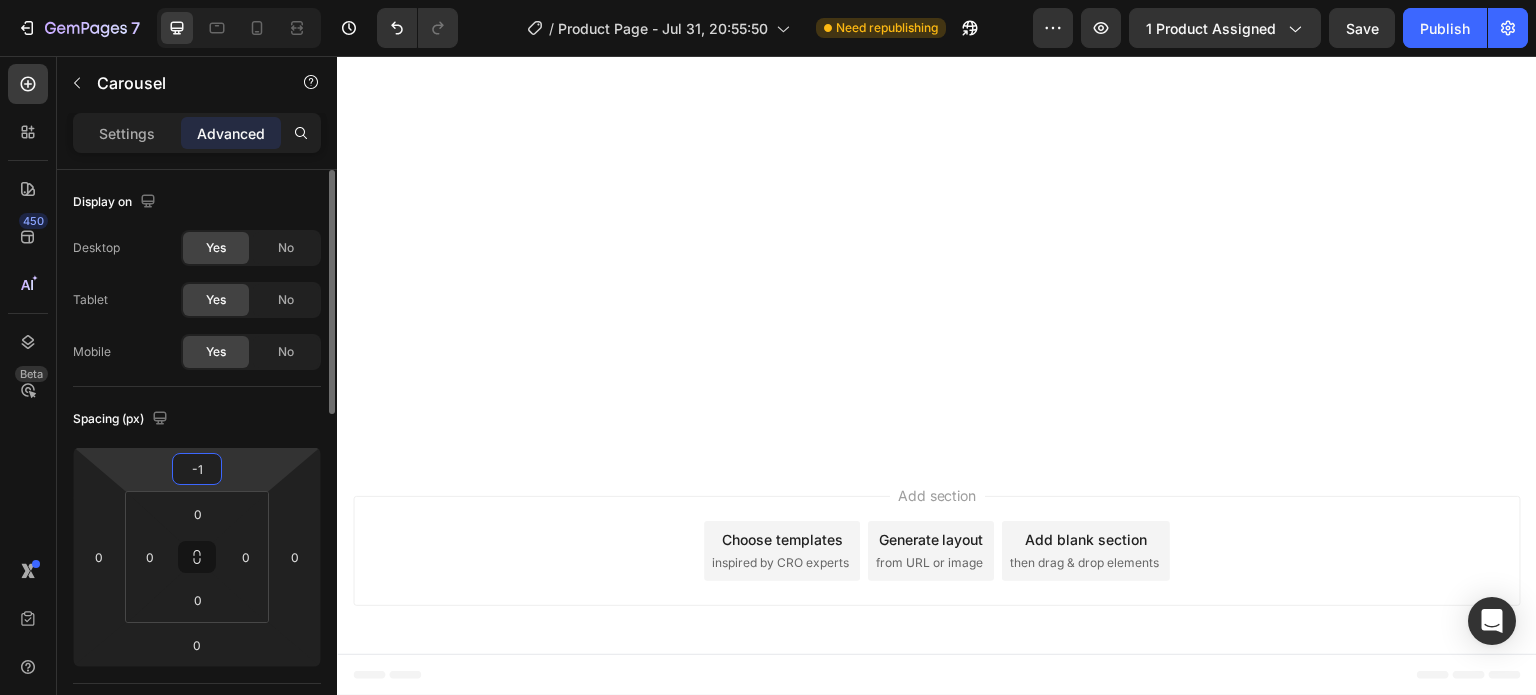 type on "-15" 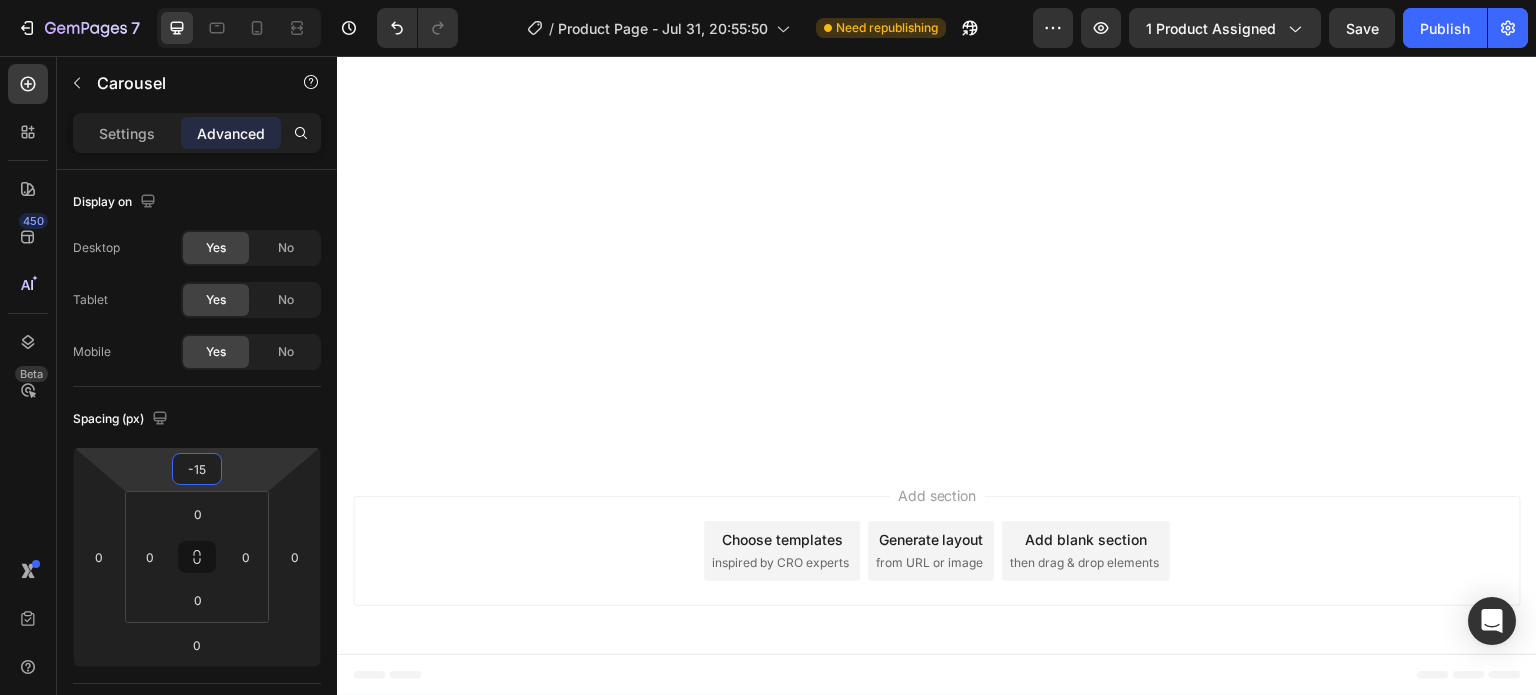click on "Image
Drop element here
Drop element here
Carousel   0 Row Image
Publish the page to see the content.
Custom Code Row Row" at bounding box center (937, -1917) 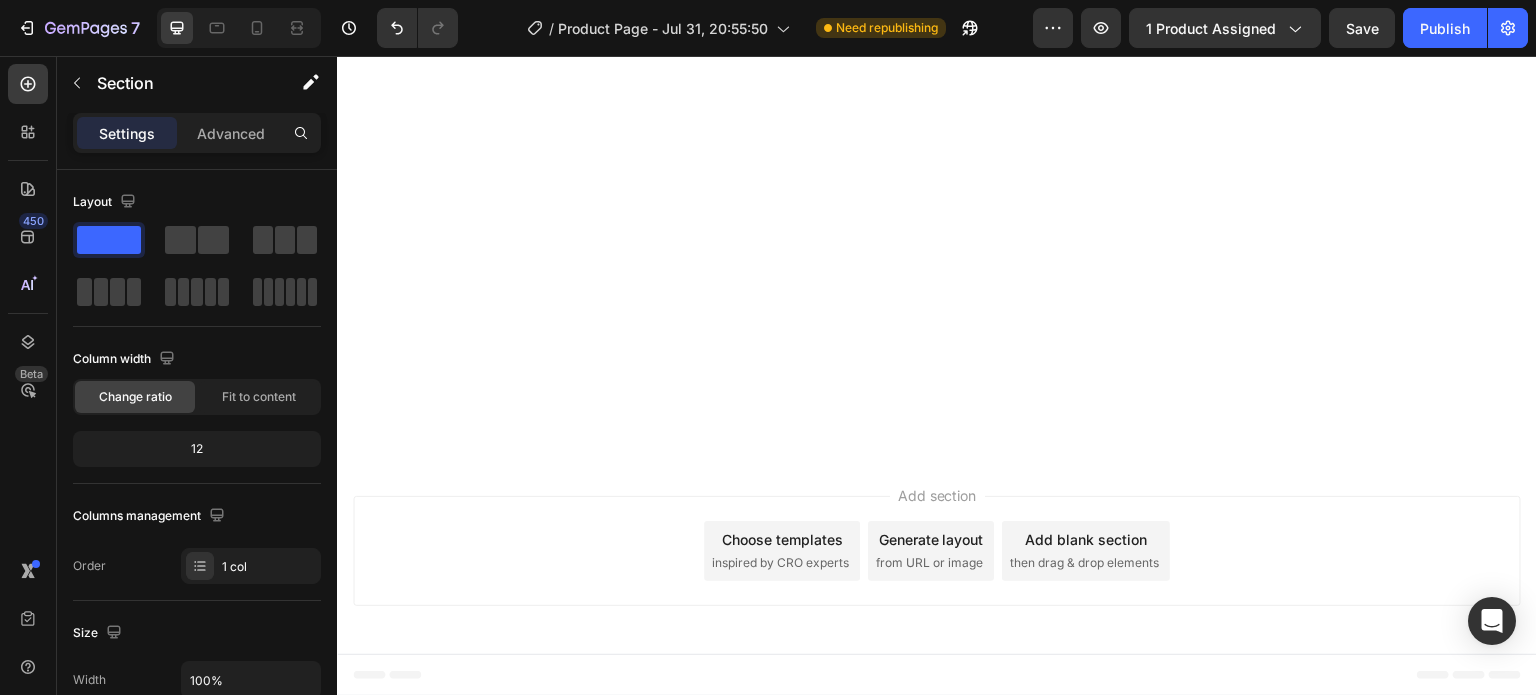 click on "Image
Drop element here
Drop element here
Carousel Row Image
Publish the page to see the content.
Custom Code Row Row" at bounding box center (937, -1917) 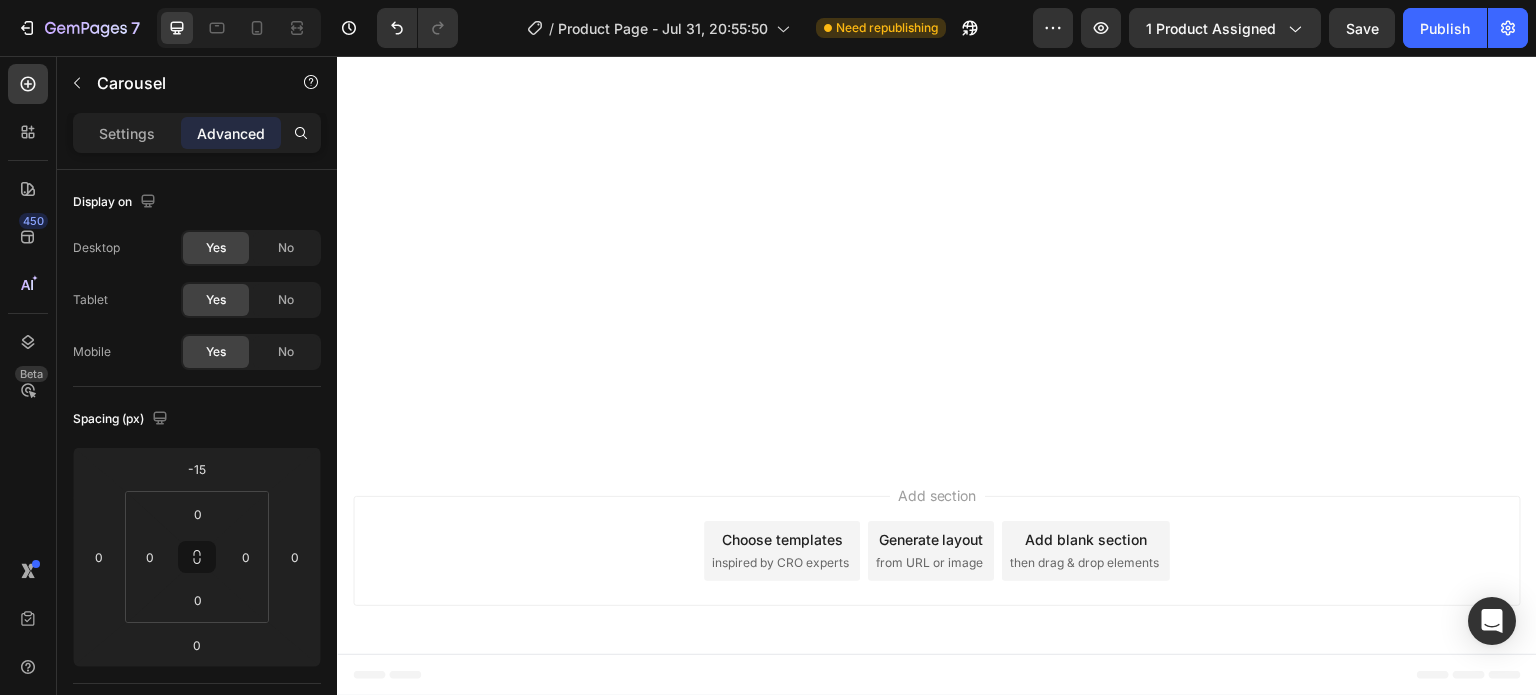 click 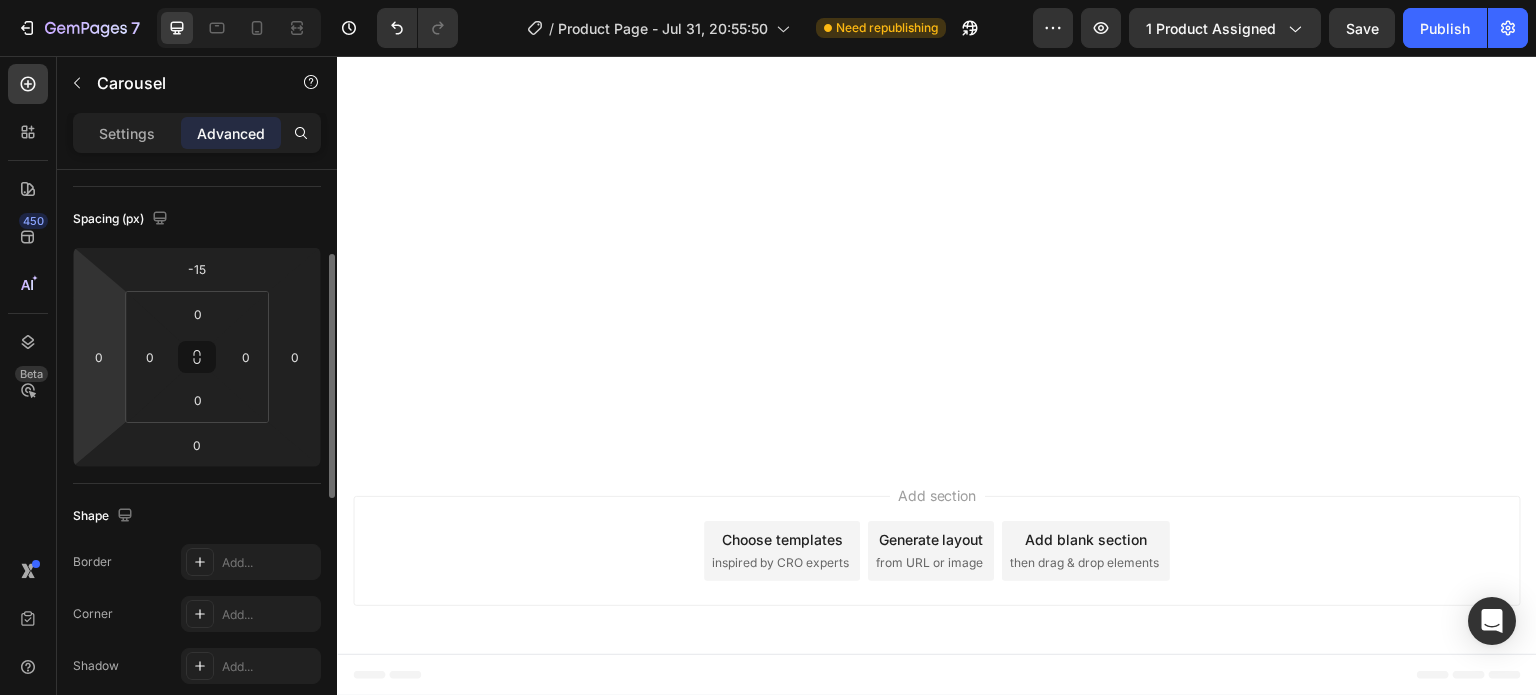 scroll, scrollTop: 0, scrollLeft: 0, axis: both 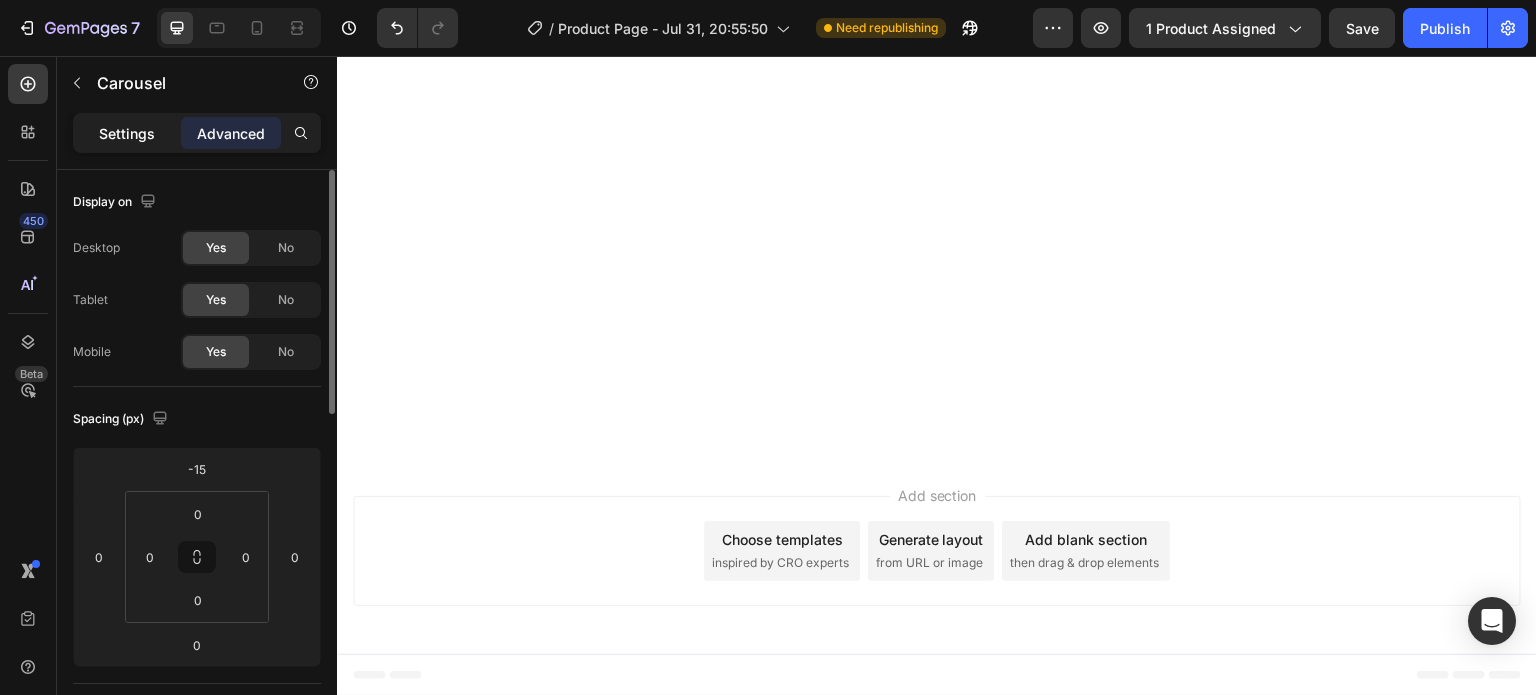 click on "Settings" at bounding box center (127, 133) 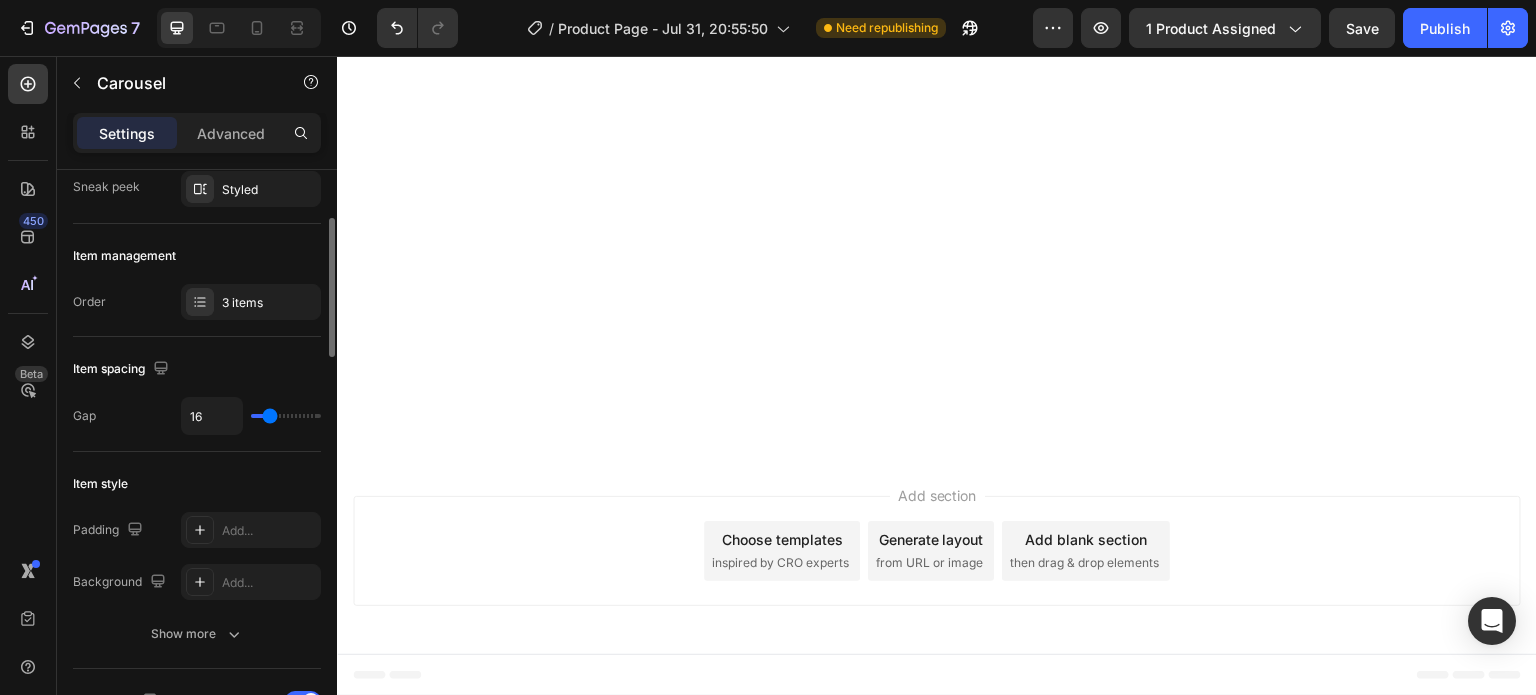 scroll, scrollTop: 0, scrollLeft: 0, axis: both 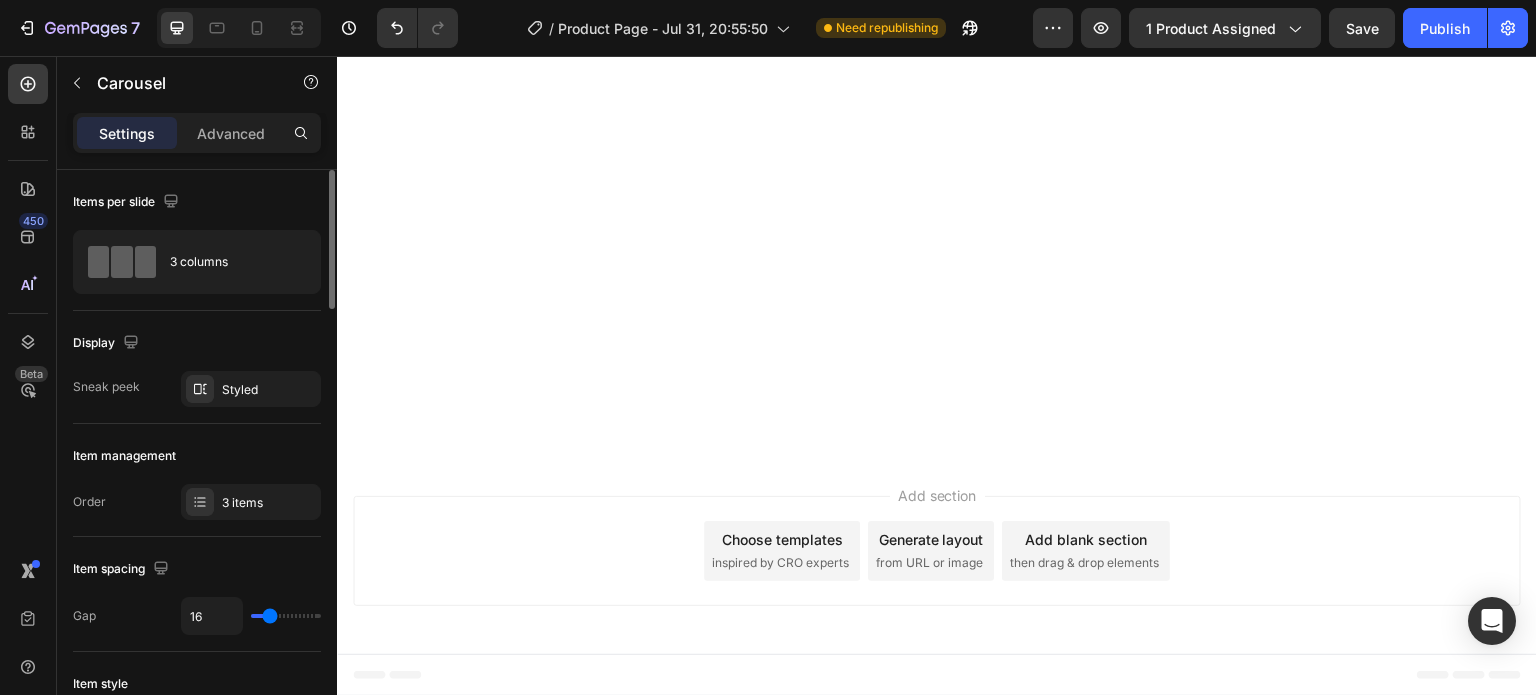 click on "Drop element here" at bounding box center (949, -1966) 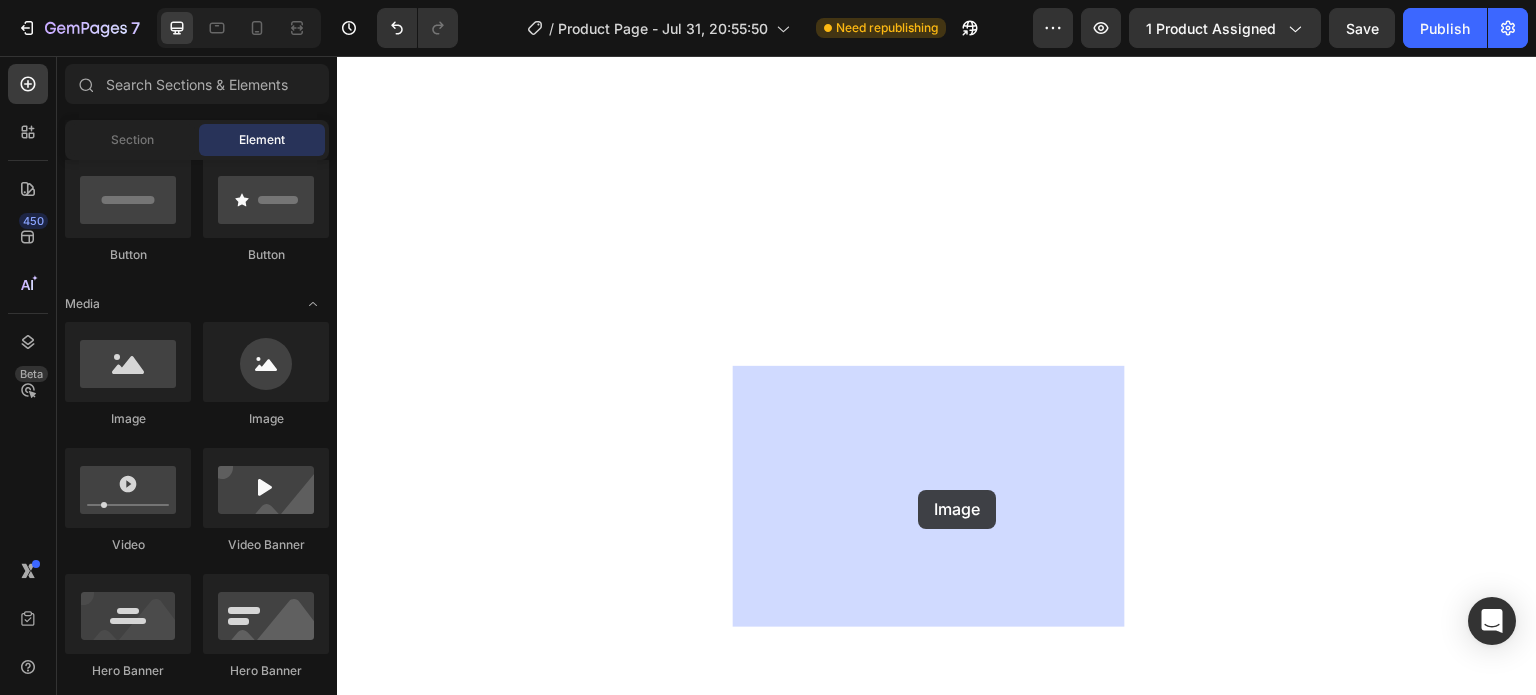 drag, startPoint x: 413, startPoint y: 418, endPoint x: 918, endPoint y: 490, distance: 510.10684 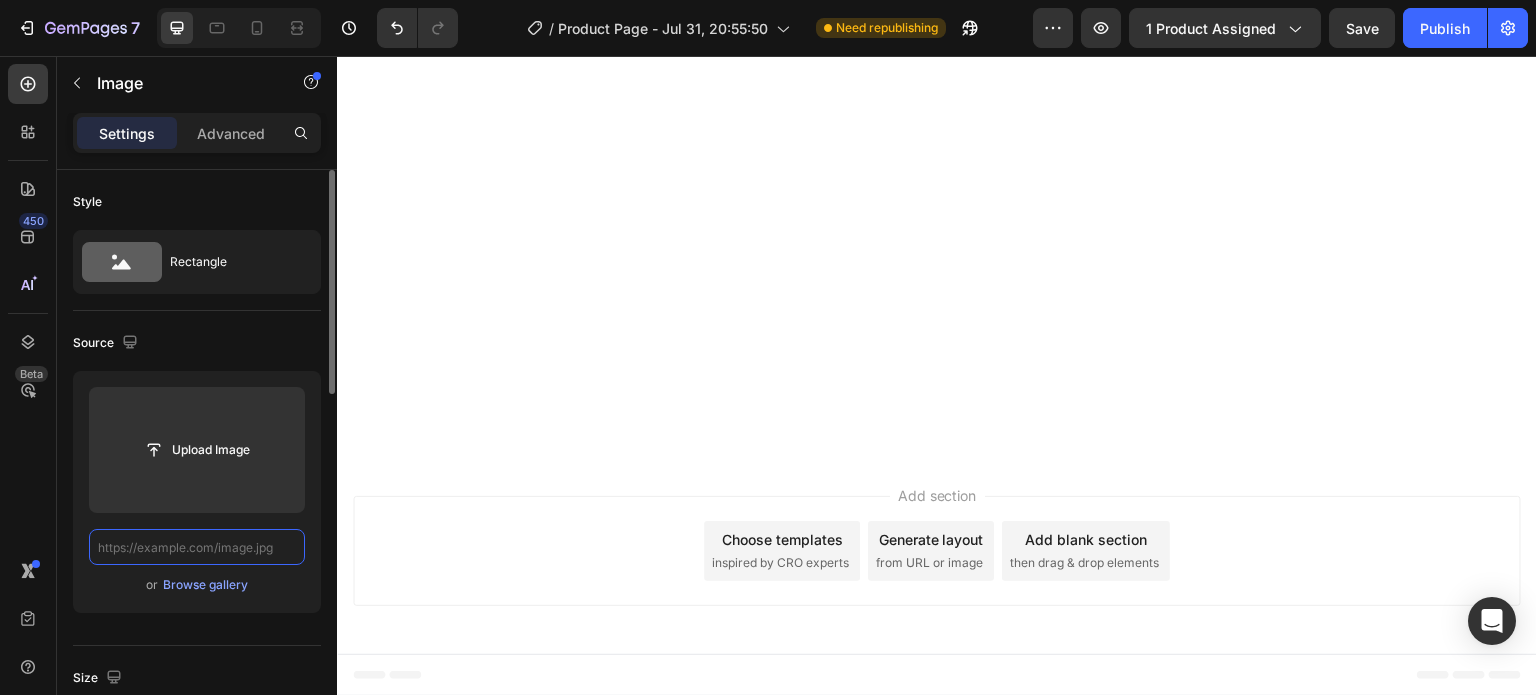 scroll, scrollTop: 0, scrollLeft: 0, axis: both 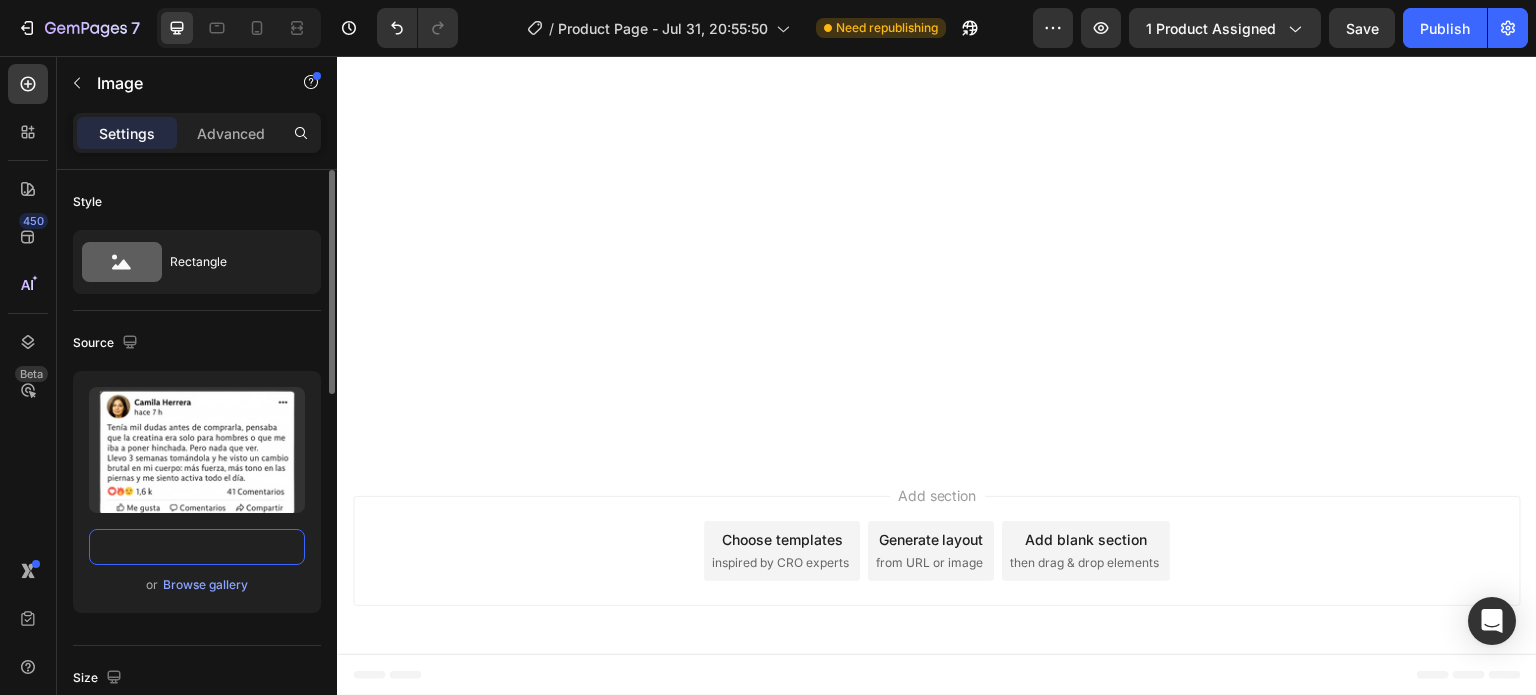 type on "https://cdn.shopify.com/s/files/1/0939/6492/7285/files/b8ce3a08-e624-4332-8cba-345f0afbf7a3-removebg-preview.png?v=1754087586" 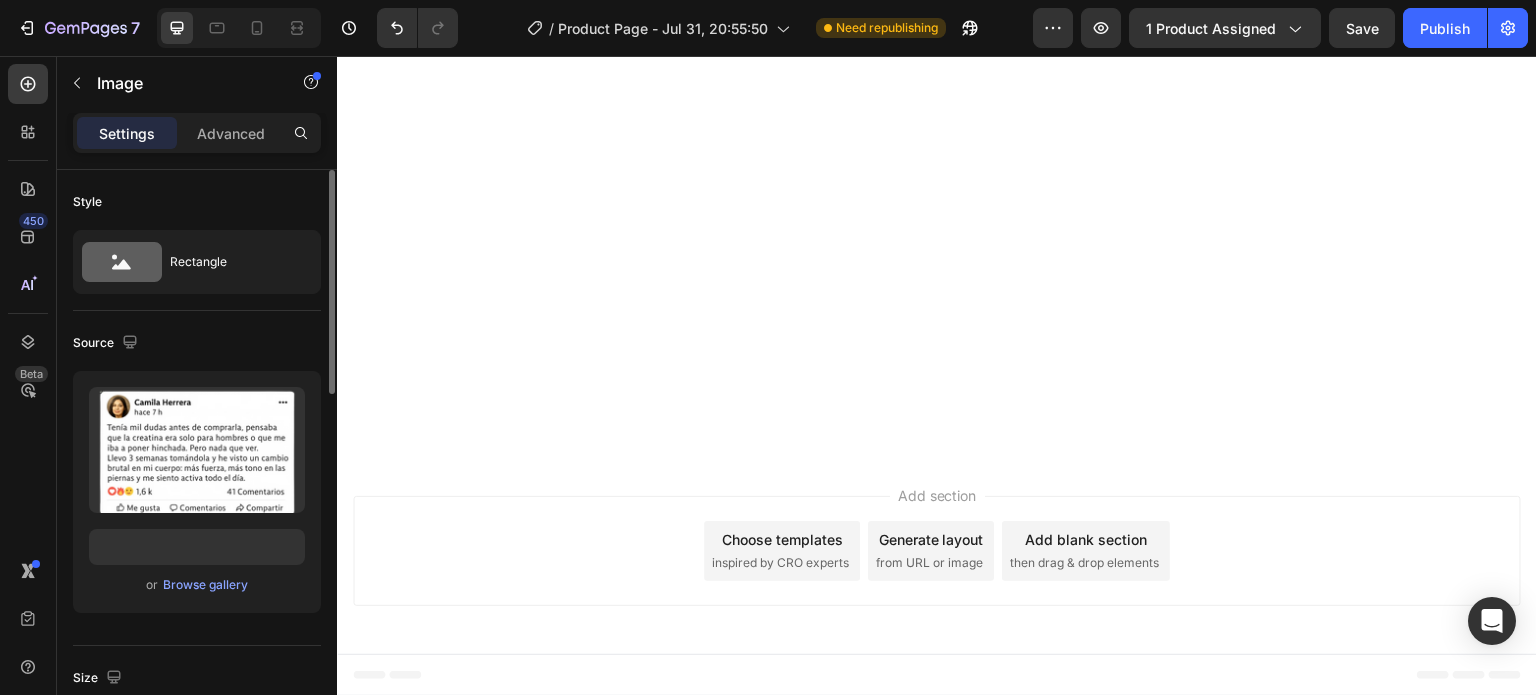 scroll, scrollTop: 0, scrollLeft: 0, axis: both 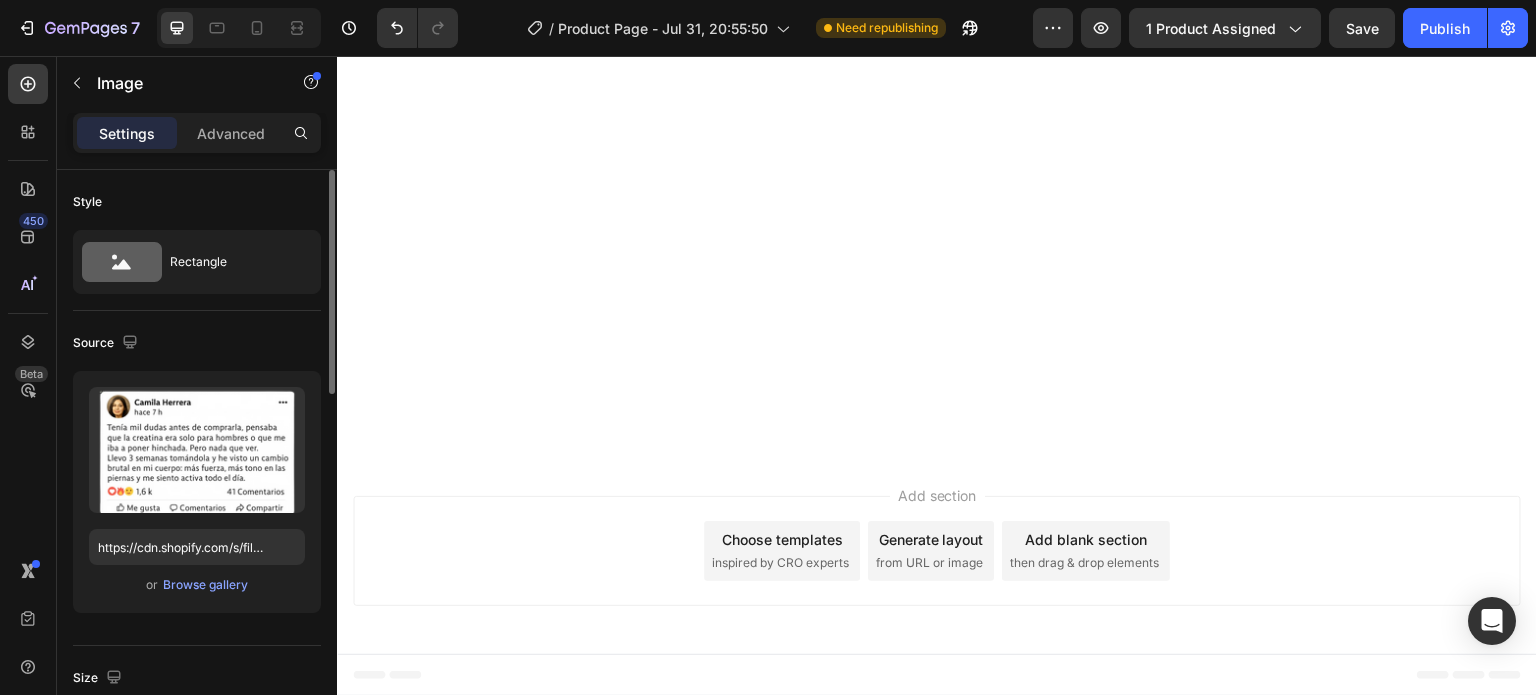 click on "Upload Image https://cdn.shopify.com/s/files/1/0939/6492/7285/files/b8ce3a08-e624-4332-8cba-345f0afbf7a3-removebg-preview.png?v=1754087586 or  Browse gallery" 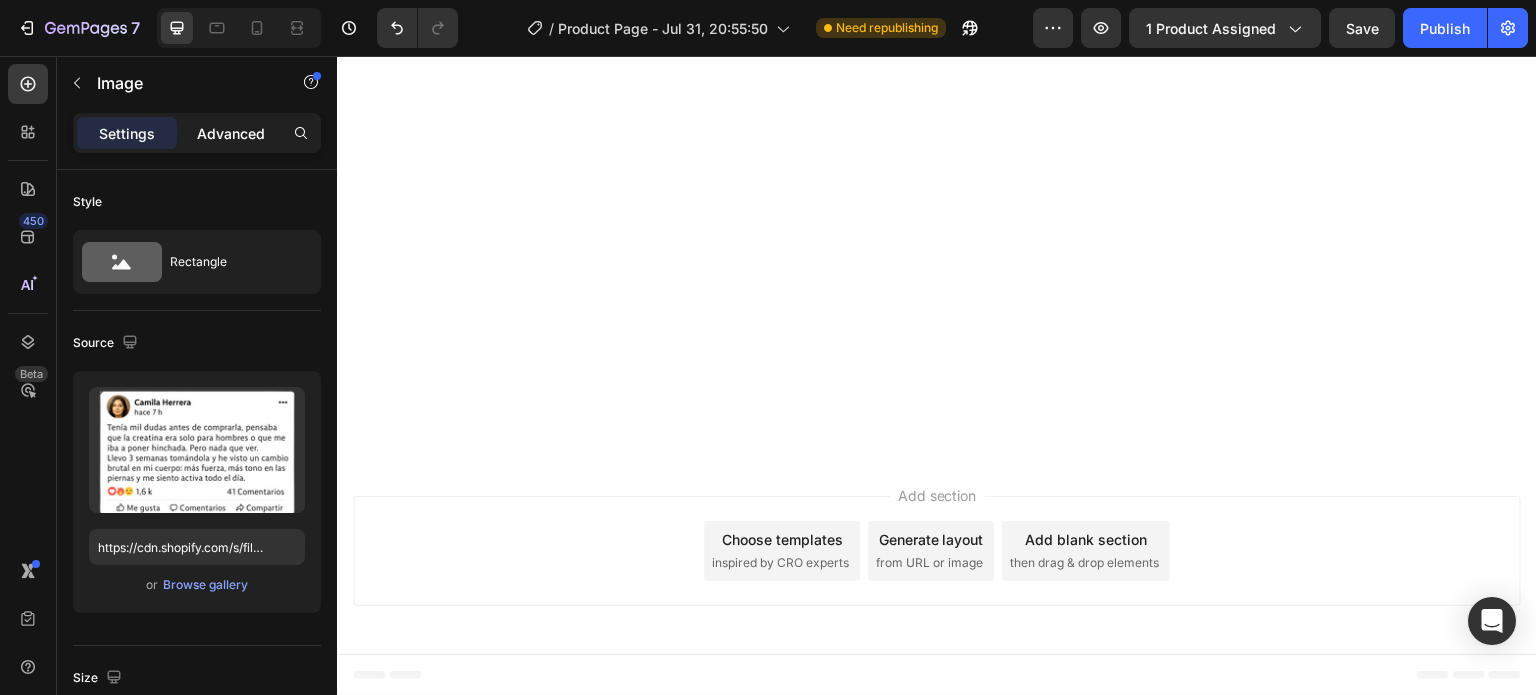 click on "Advanced" at bounding box center [231, 133] 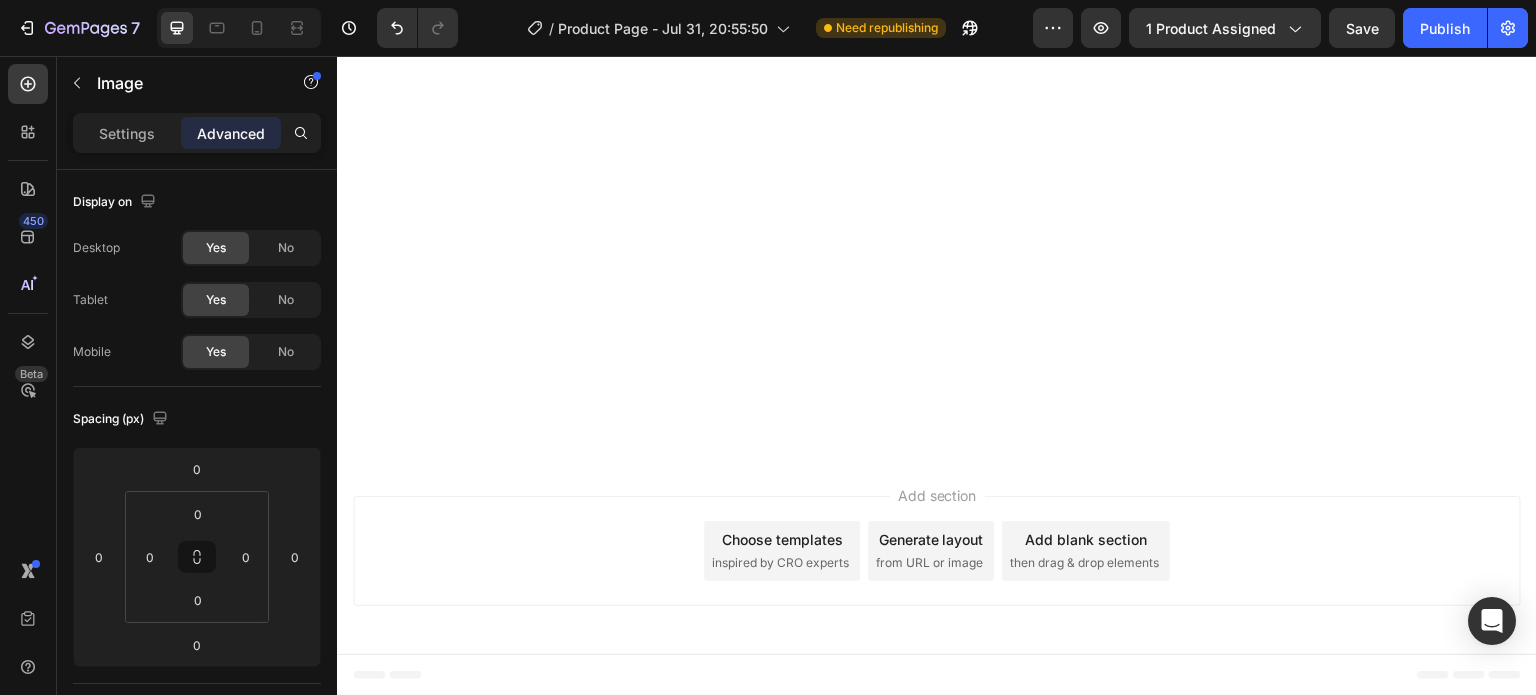 scroll, scrollTop: 8269, scrollLeft: 0, axis: vertical 